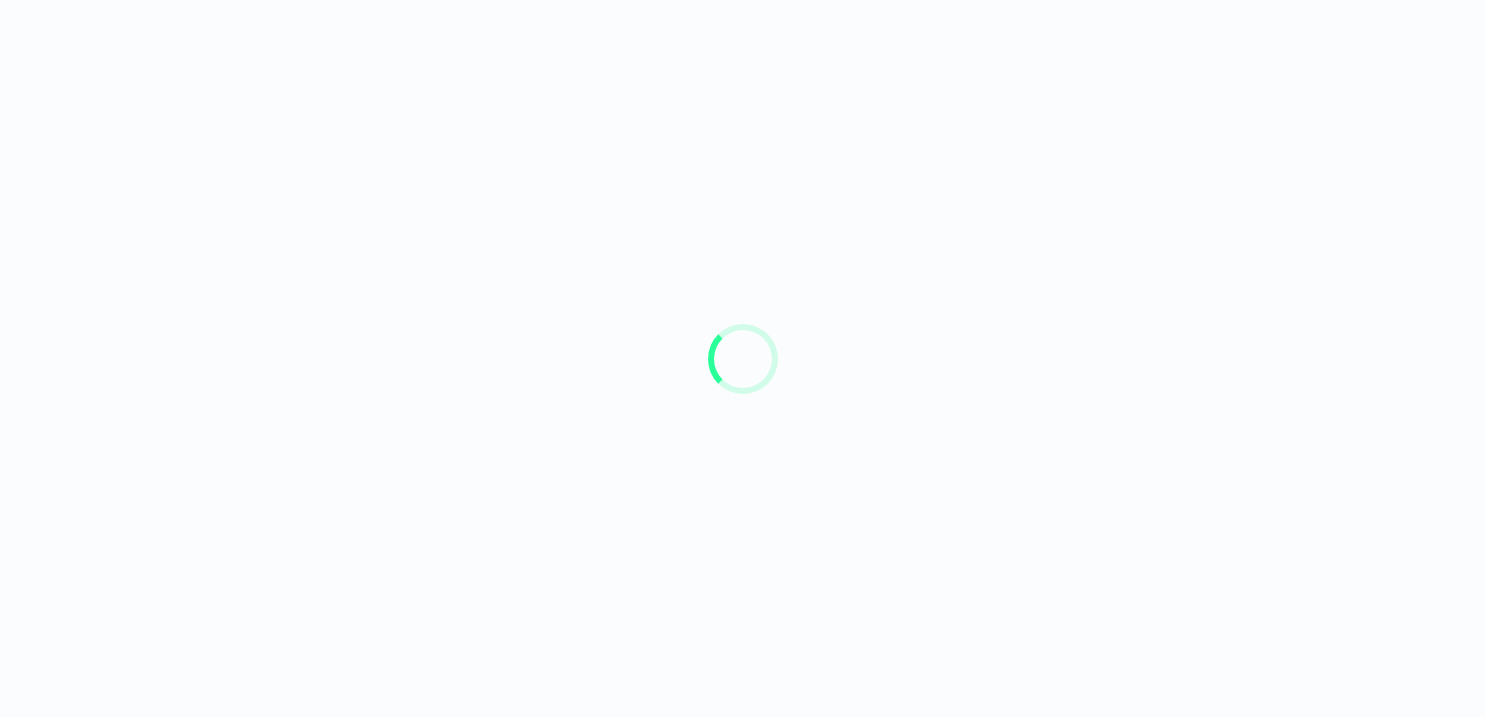 scroll, scrollTop: 0, scrollLeft: 0, axis: both 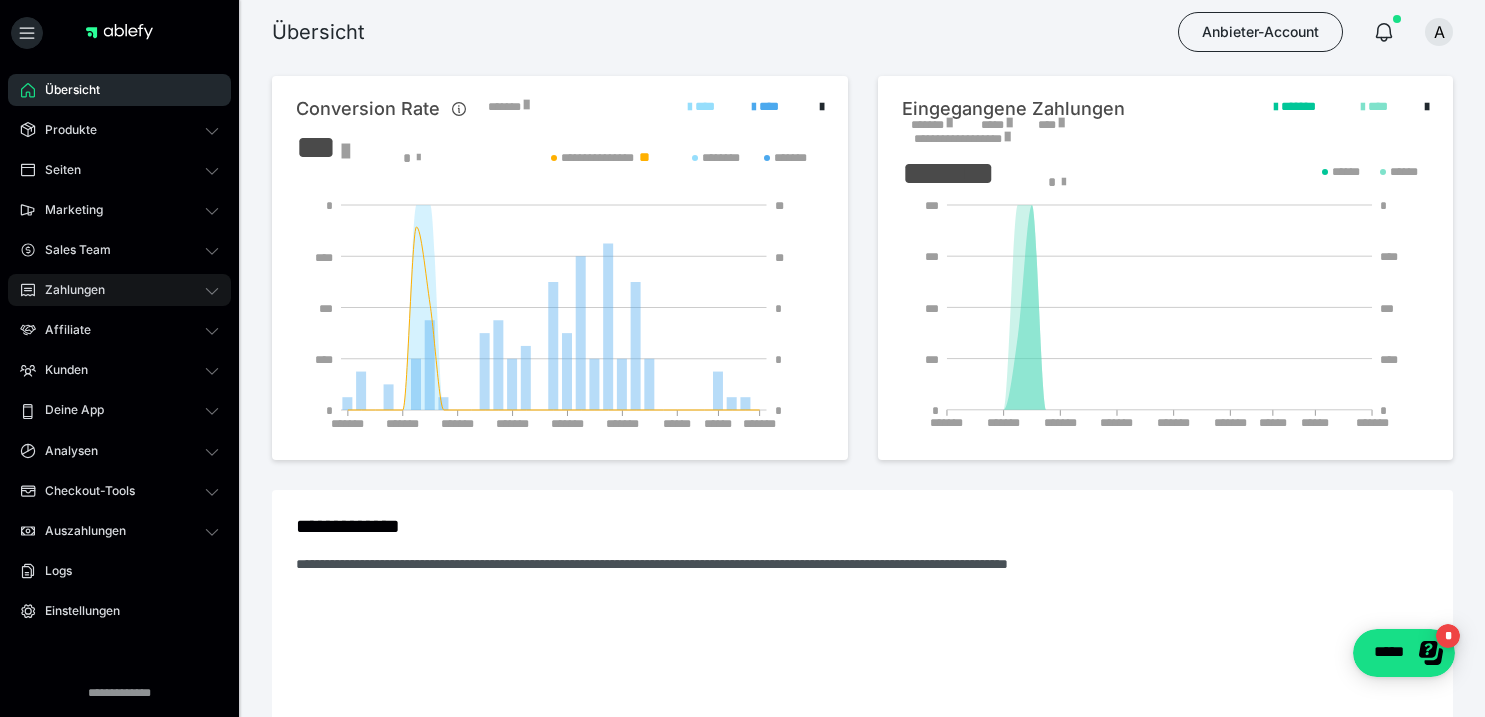 click on "Zahlungen" at bounding box center (68, 290) 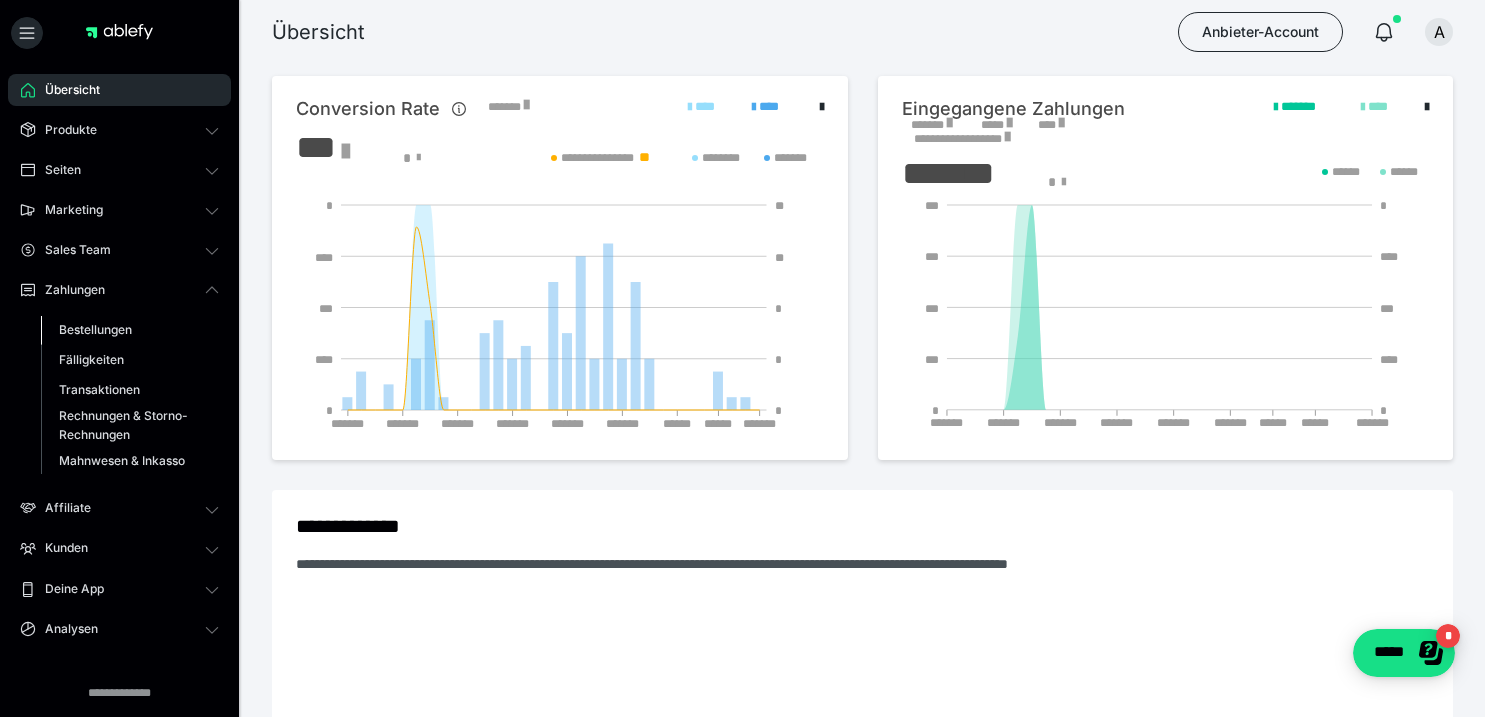 click on "Bestellungen" at bounding box center (95, 329) 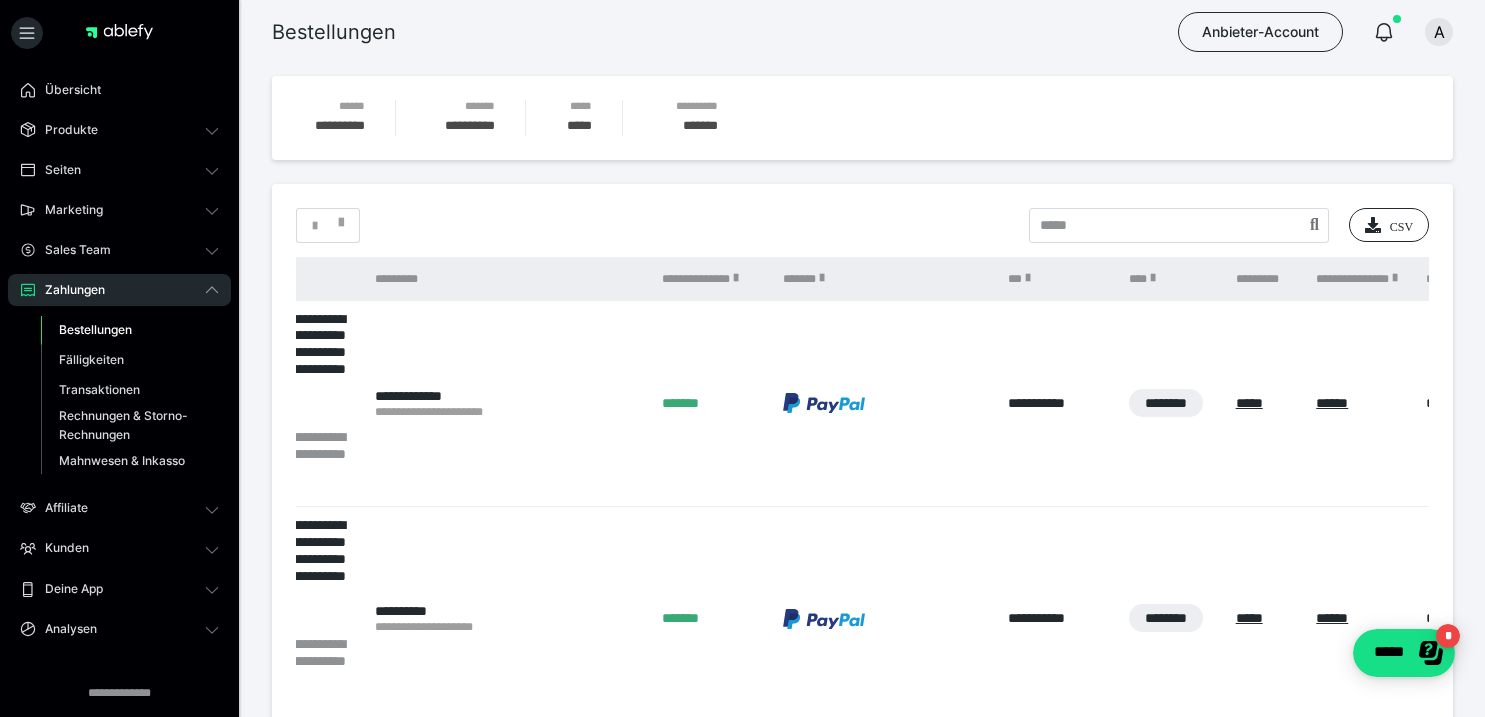 scroll, scrollTop: 0, scrollLeft: 17, axis: horizontal 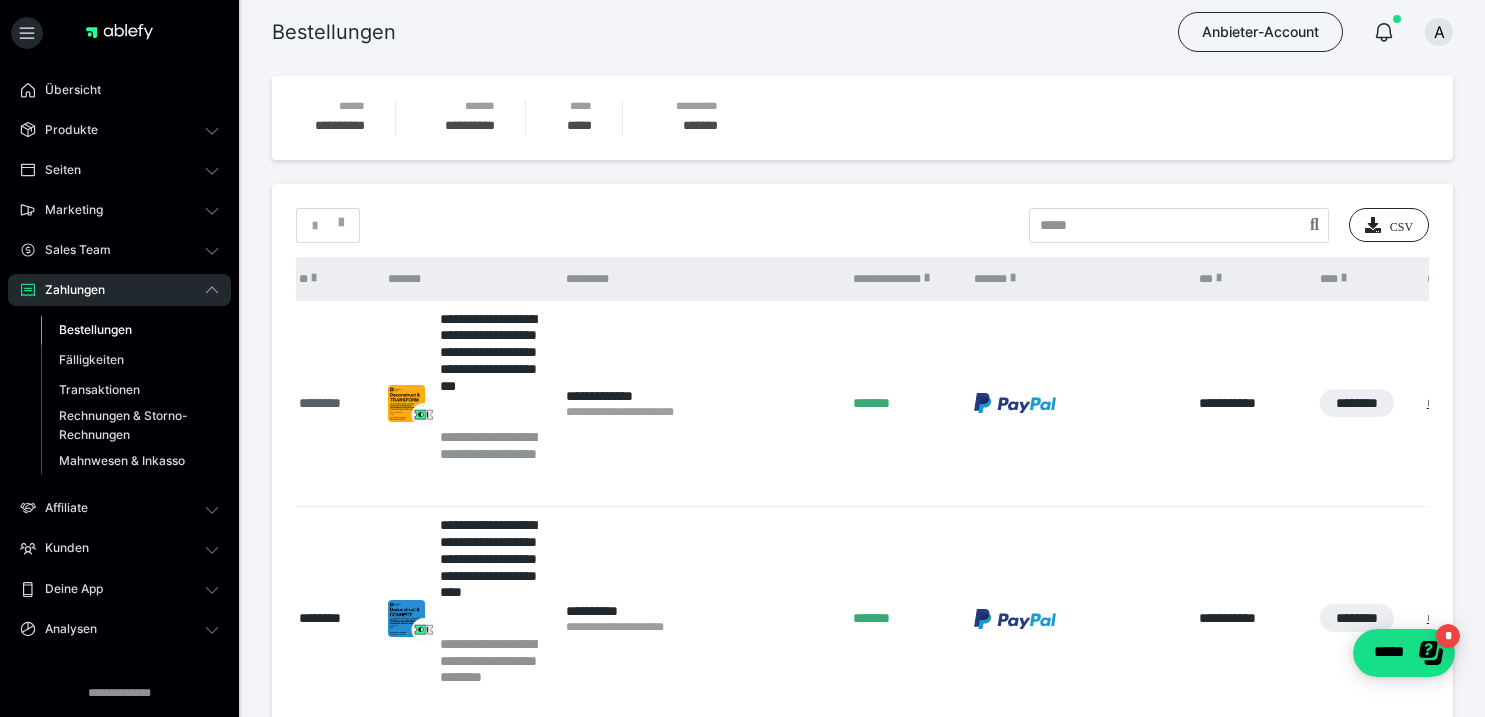 click on "********" at bounding box center [334, 403] 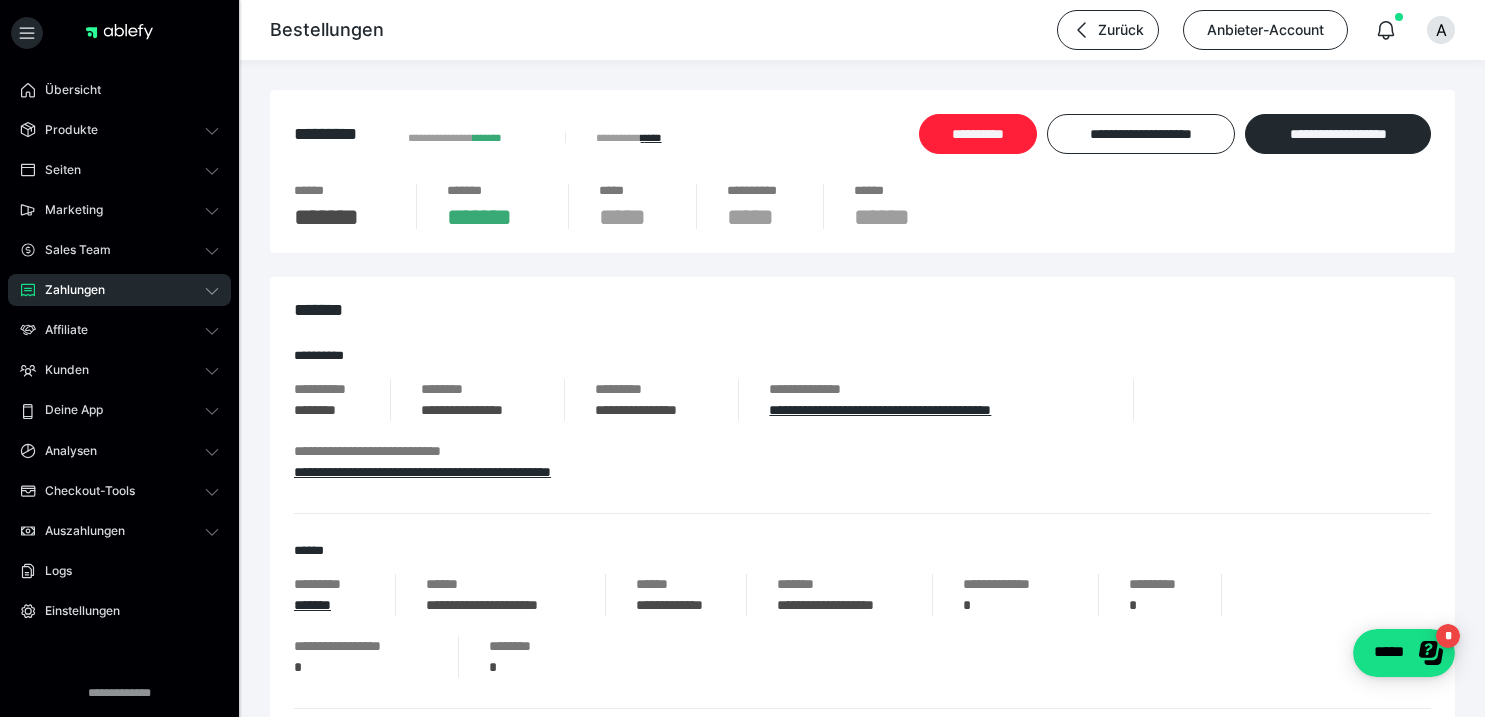 click on "**********" at bounding box center (978, 134) 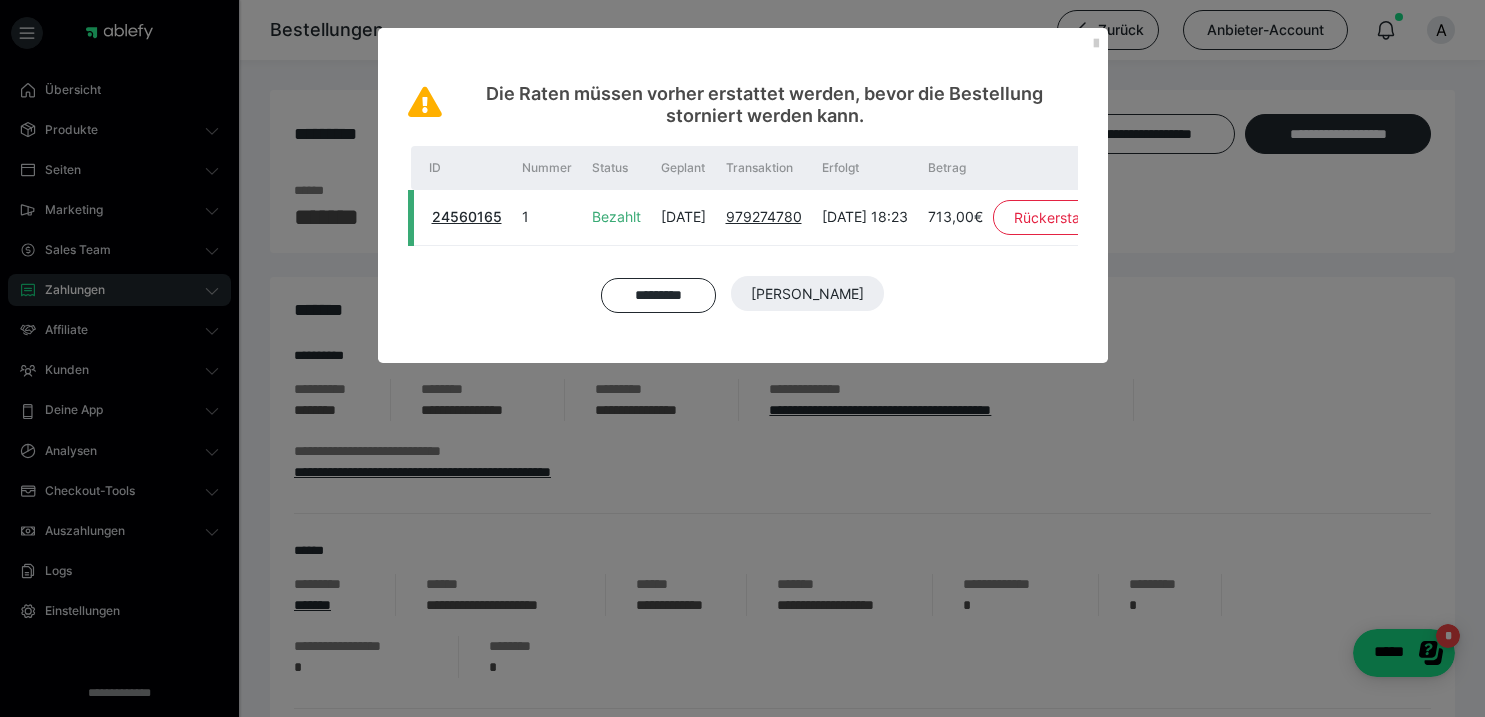 scroll, scrollTop: 0, scrollLeft: 114, axis: horizontal 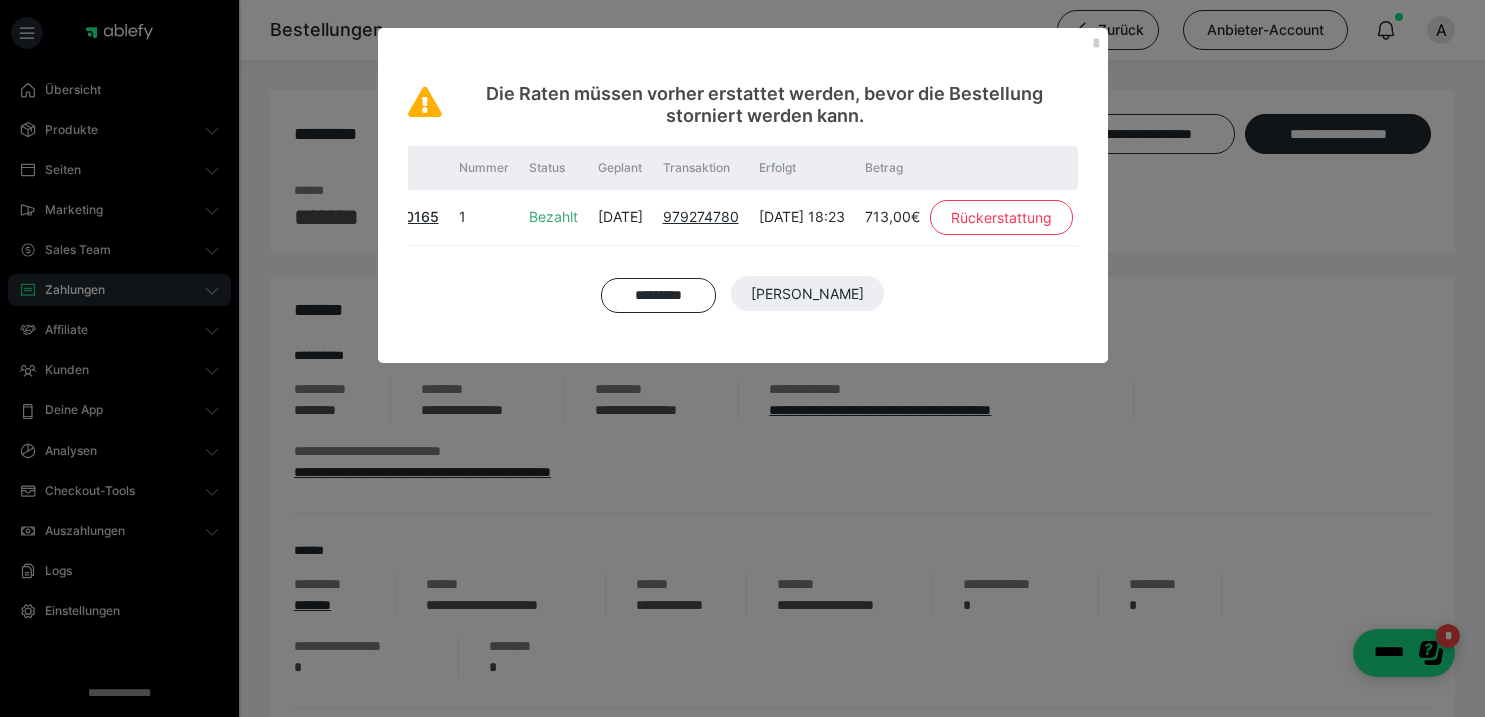 click on "Rückerstattung" at bounding box center (1001, 218) 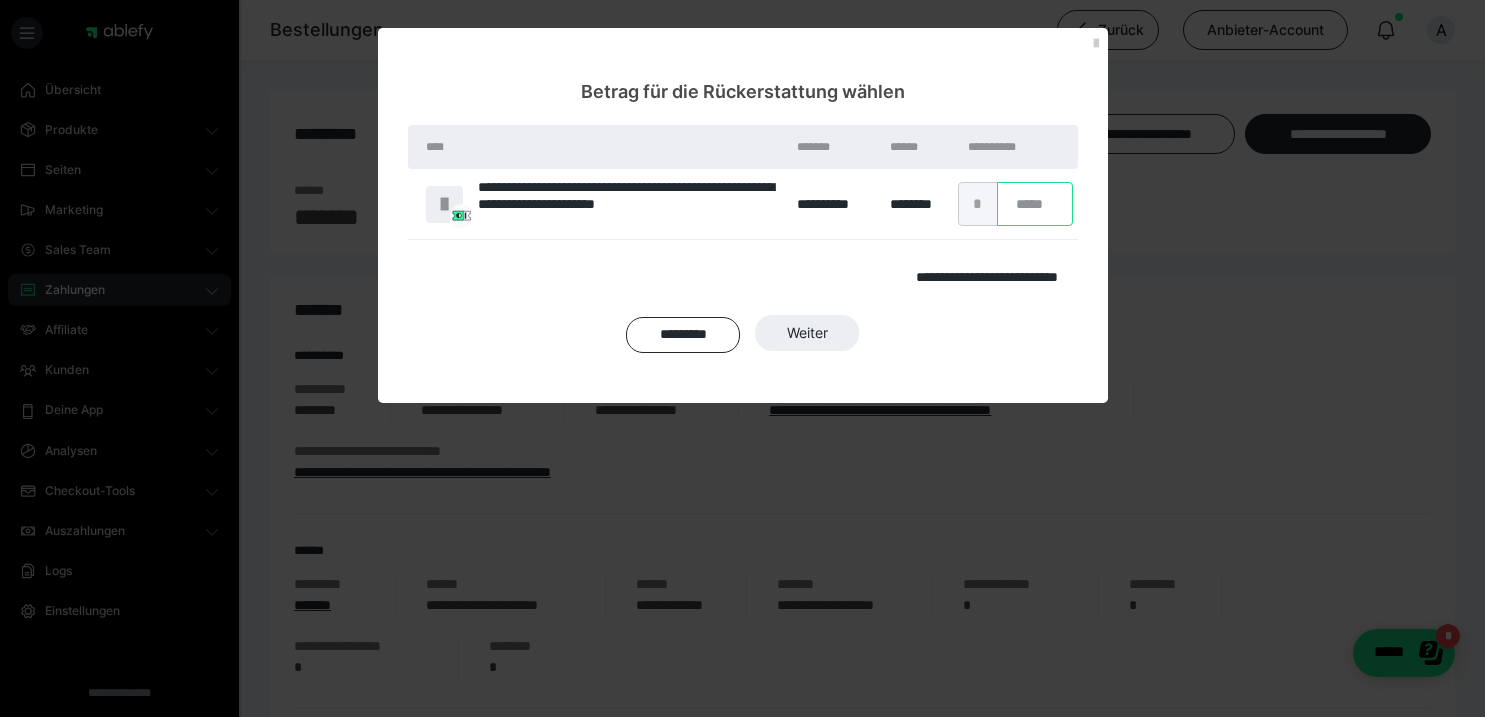 click on "*" at bounding box center [1035, 204] 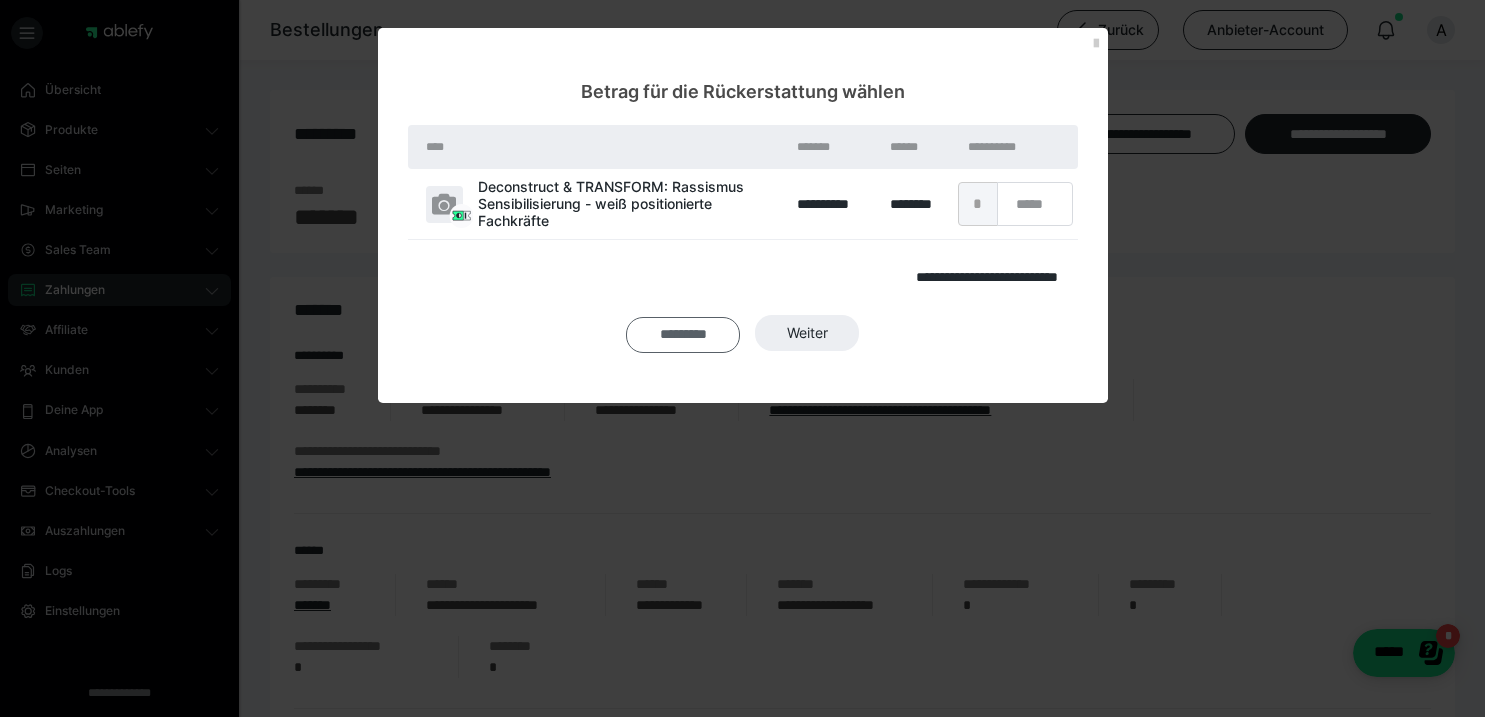 click on "*********" at bounding box center [658, 296] 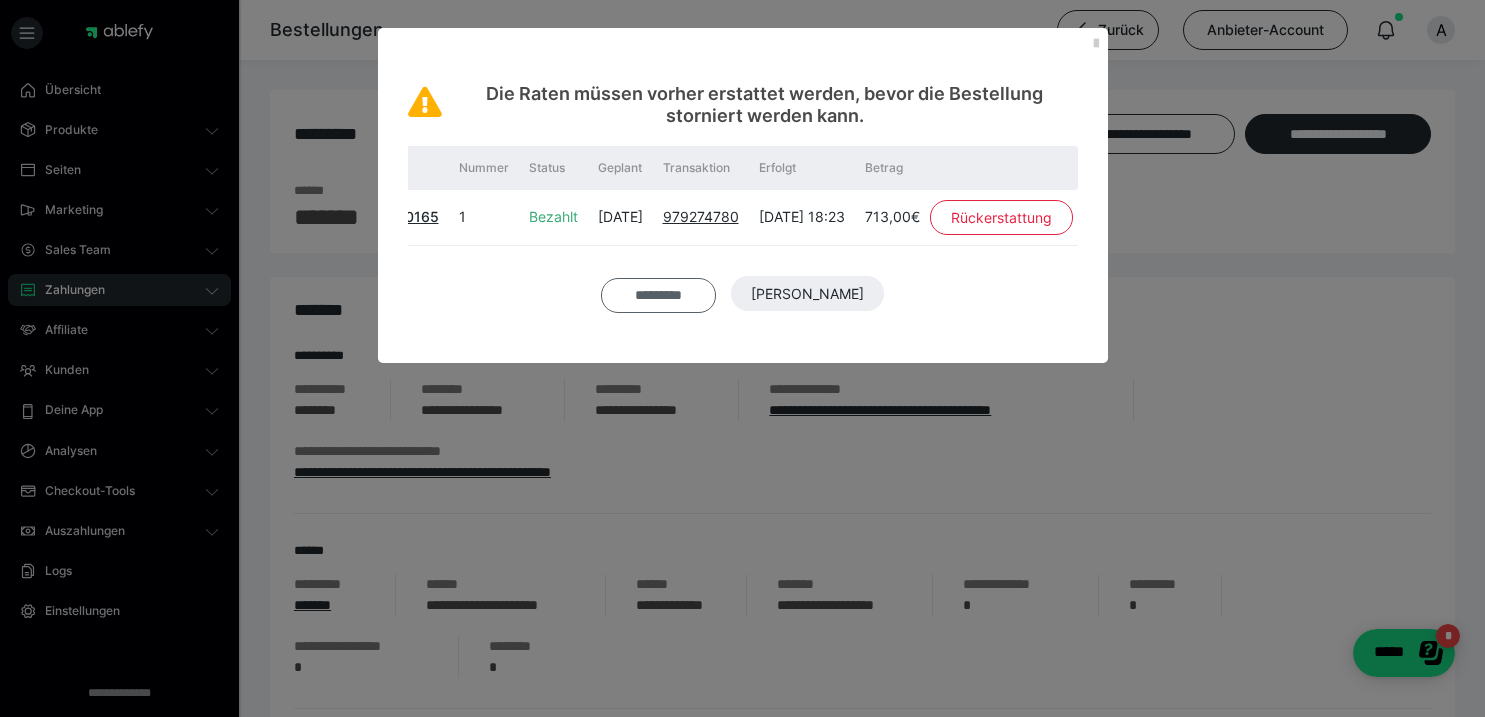 click on "*********" at bounding box center [658, 296] 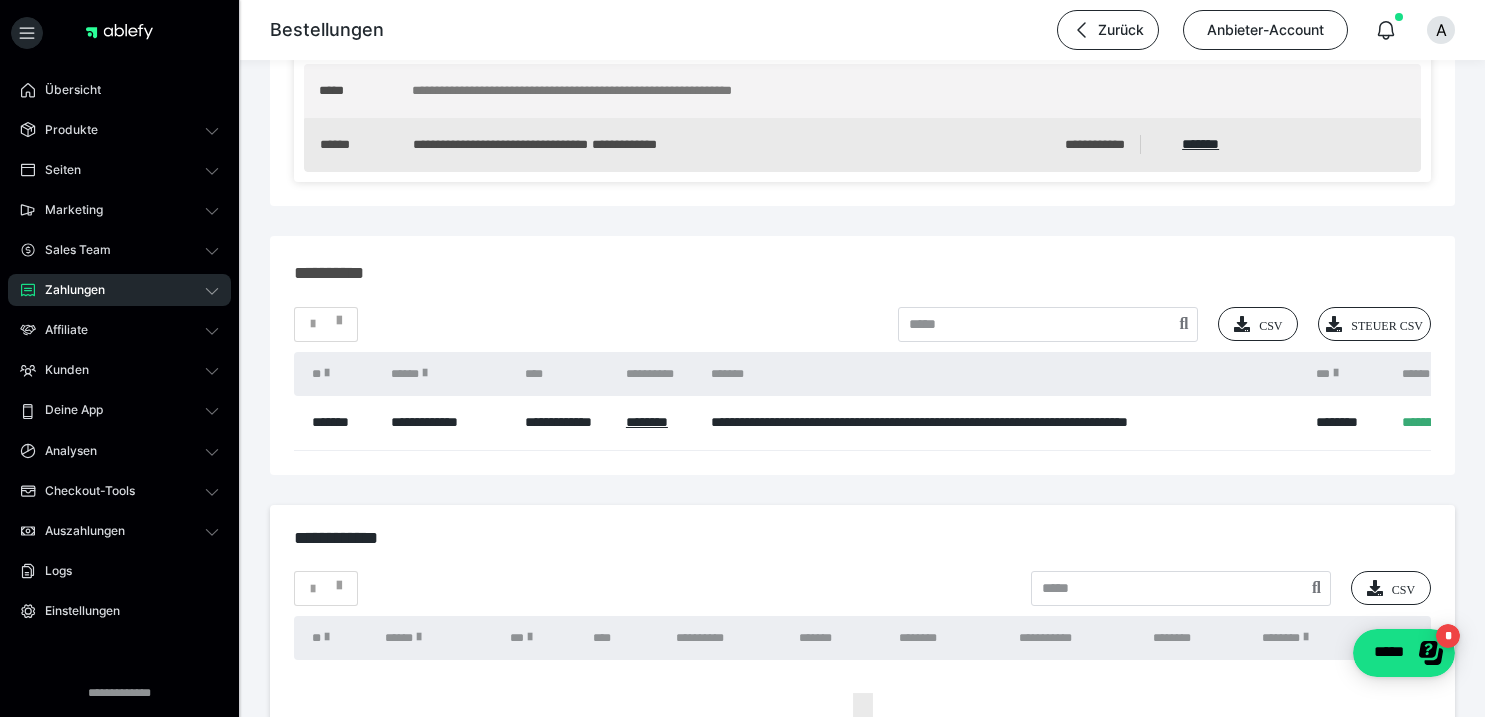 scroll, scrollTop: 1491, scrollLeft: 0, axis: vertical 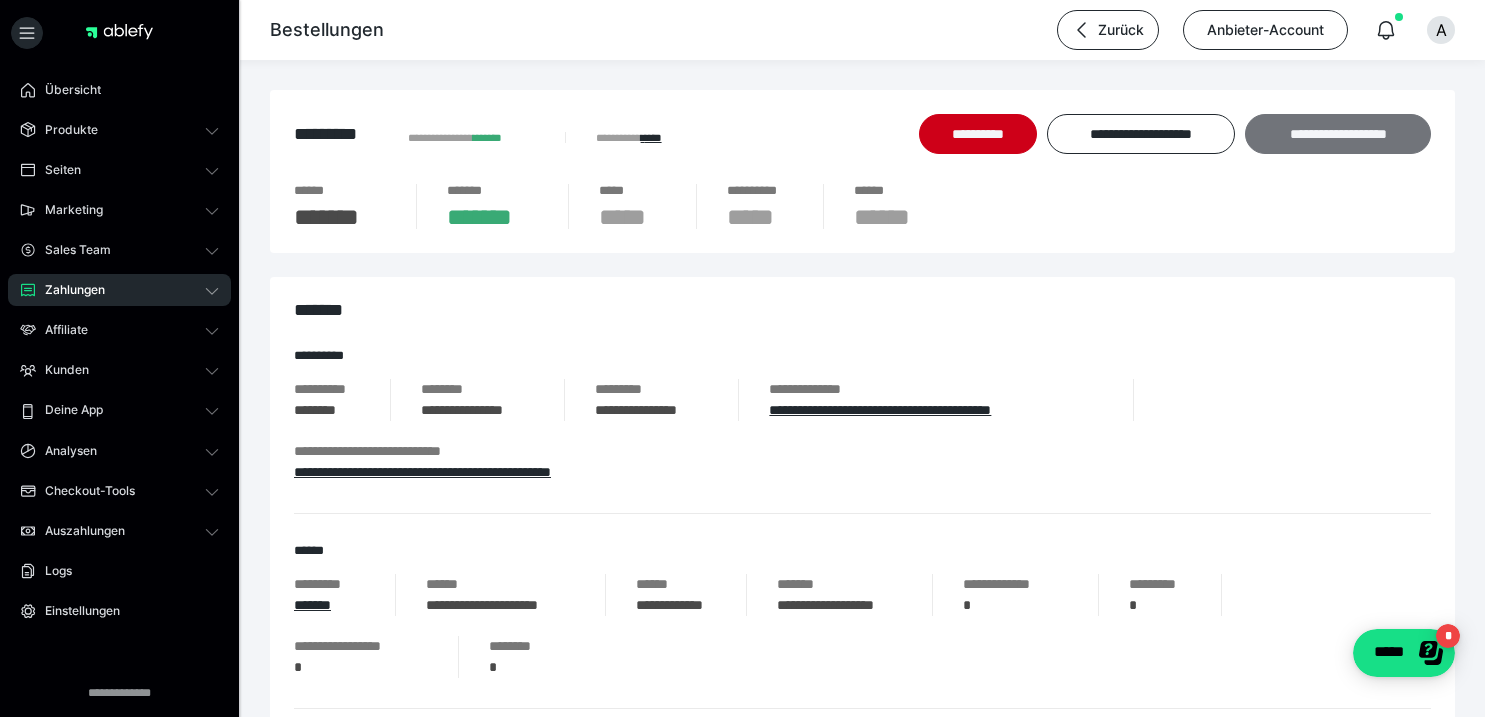 click on "**********" at bounding box center [1338, 134] 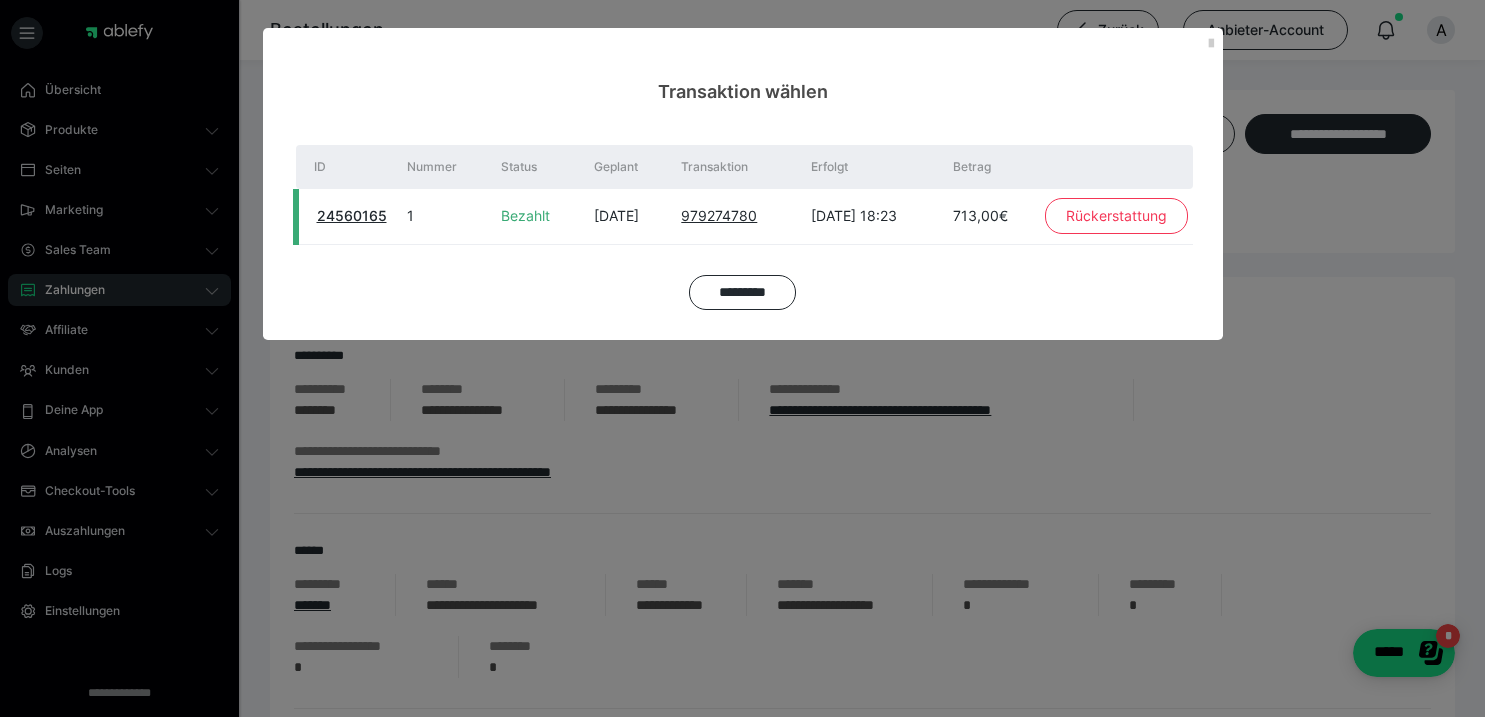 click on "Rückerstattung" at bounding box center [1116, 216] 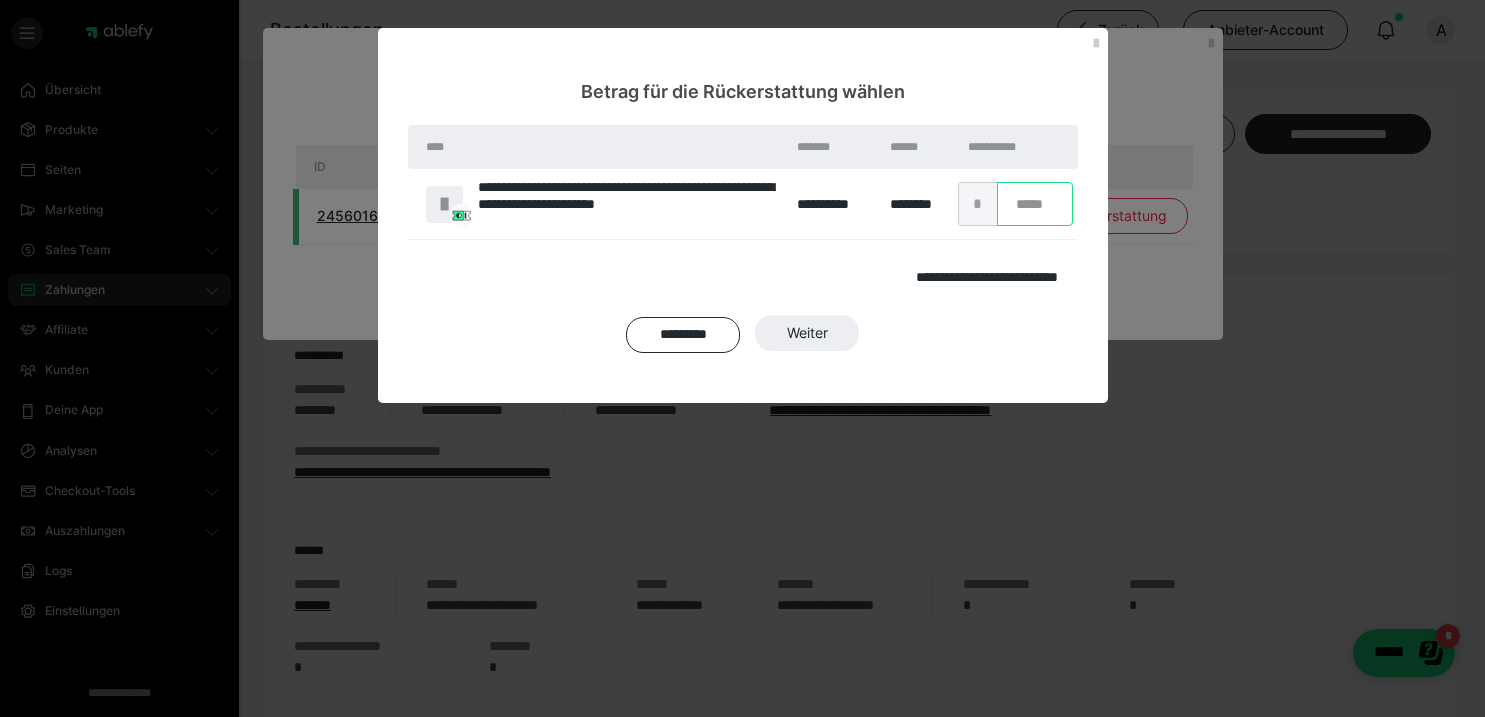 click on "*" at bounding box center [1035, 204] 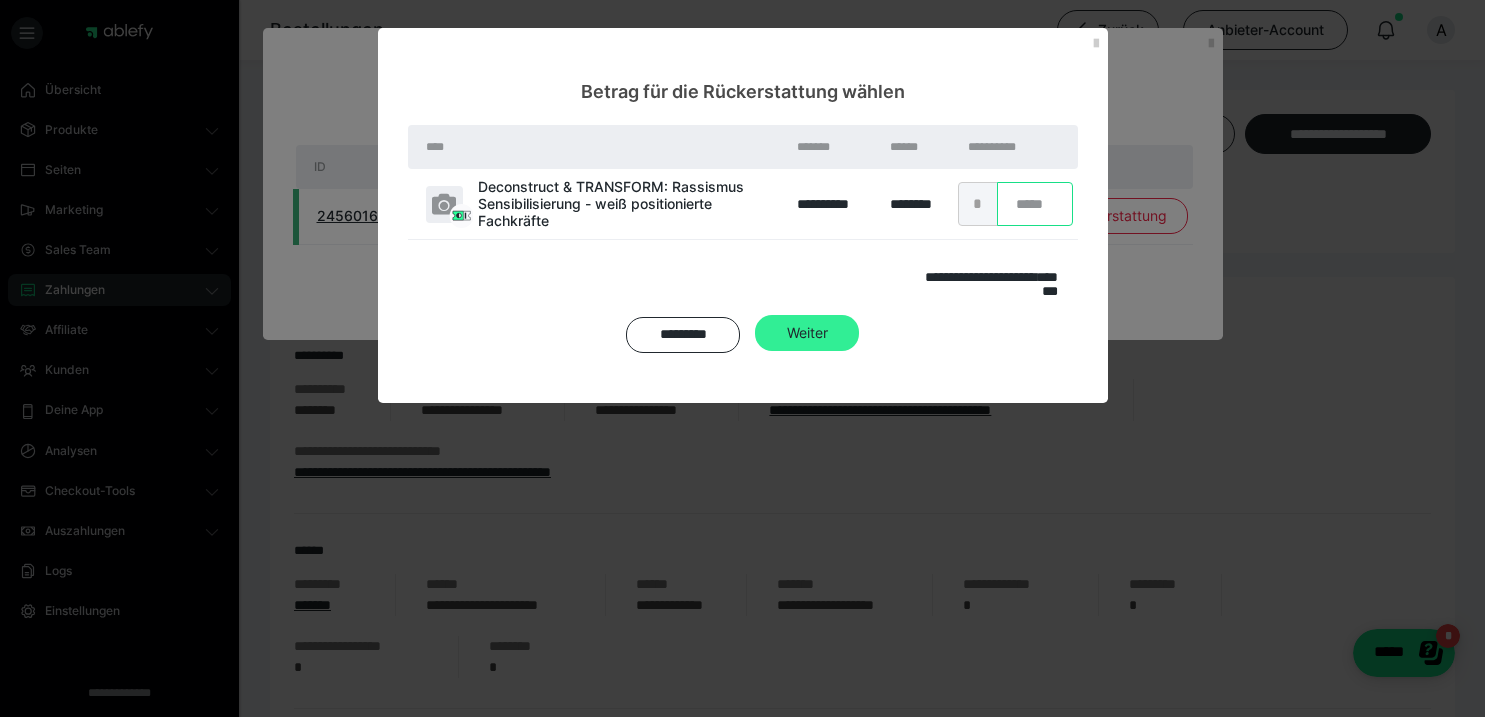 type on "***" 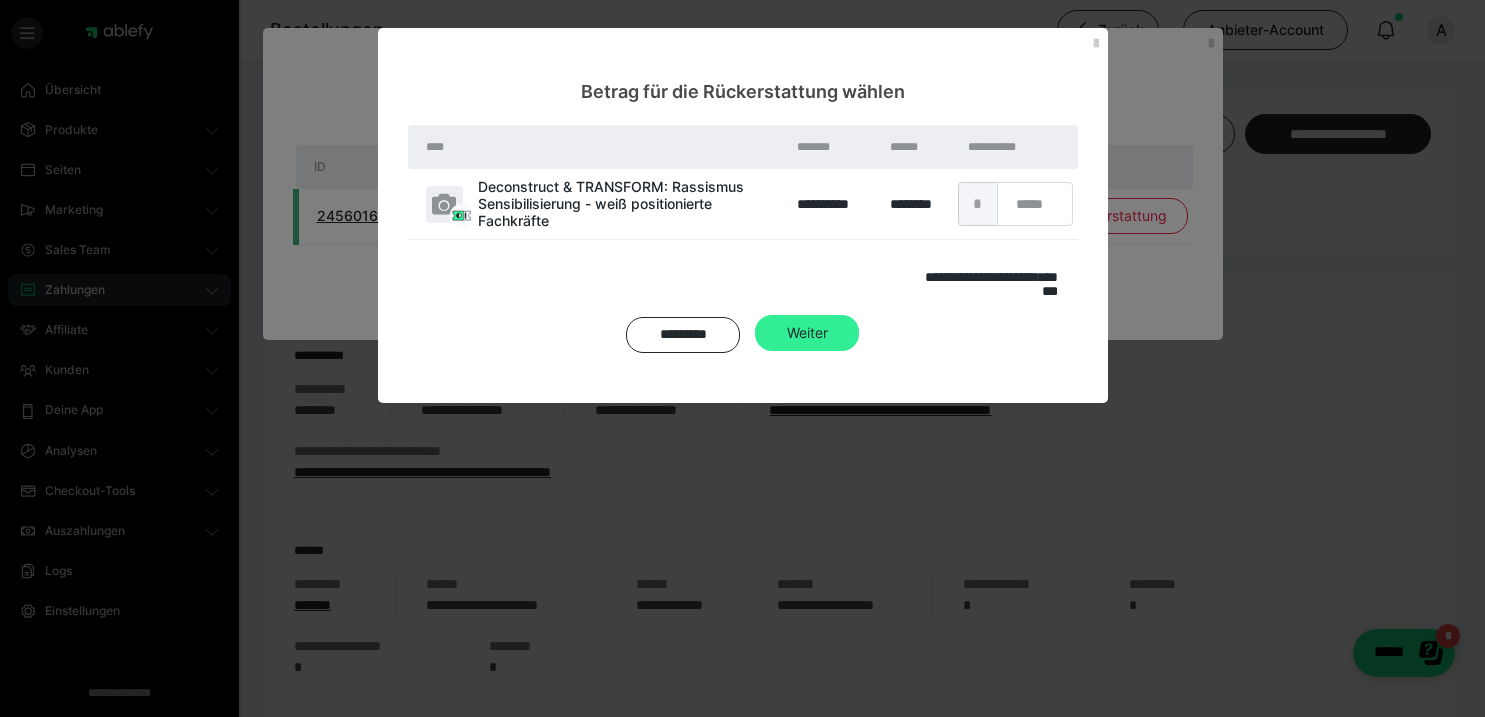 click on "Weiter" at bounding box center [807, 333] 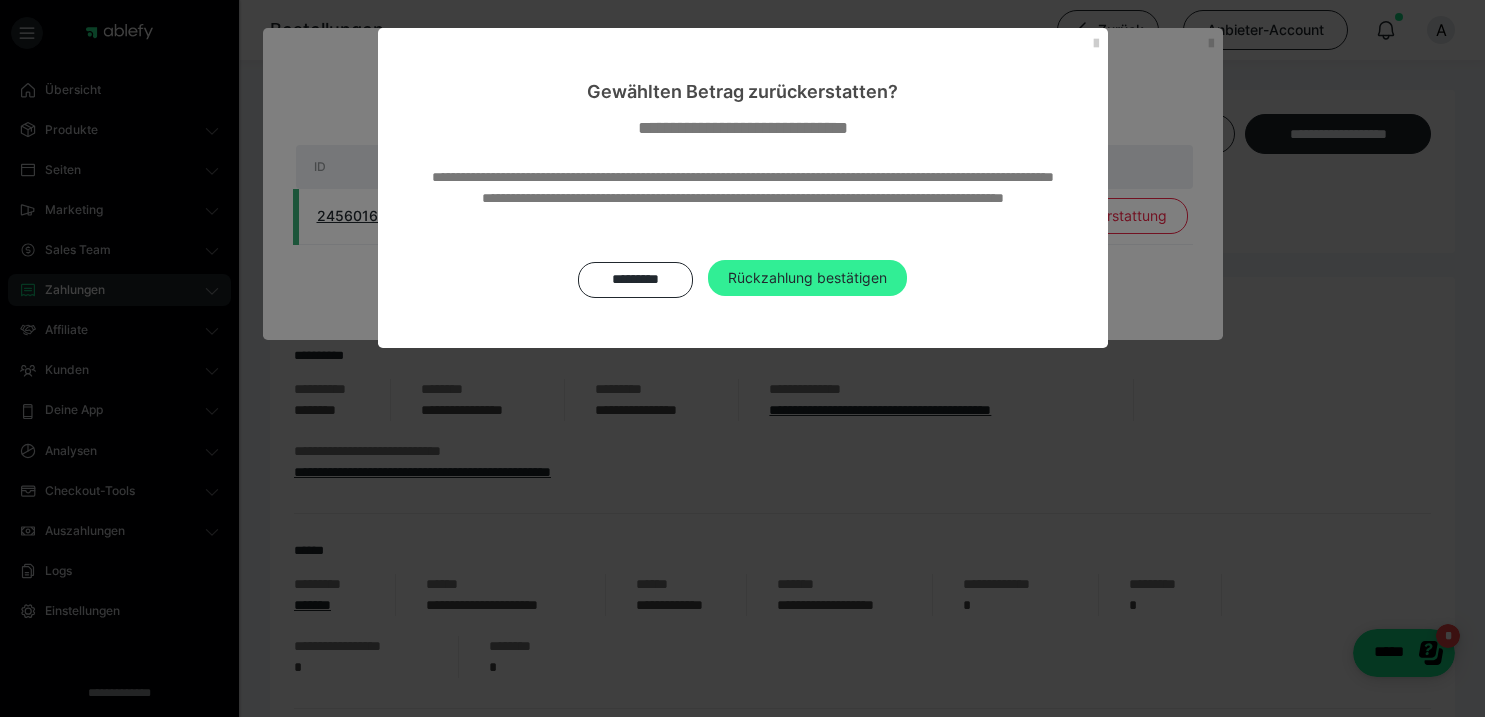 click on "Rückzahlung bestätigen" at bounding box center (807, 278) 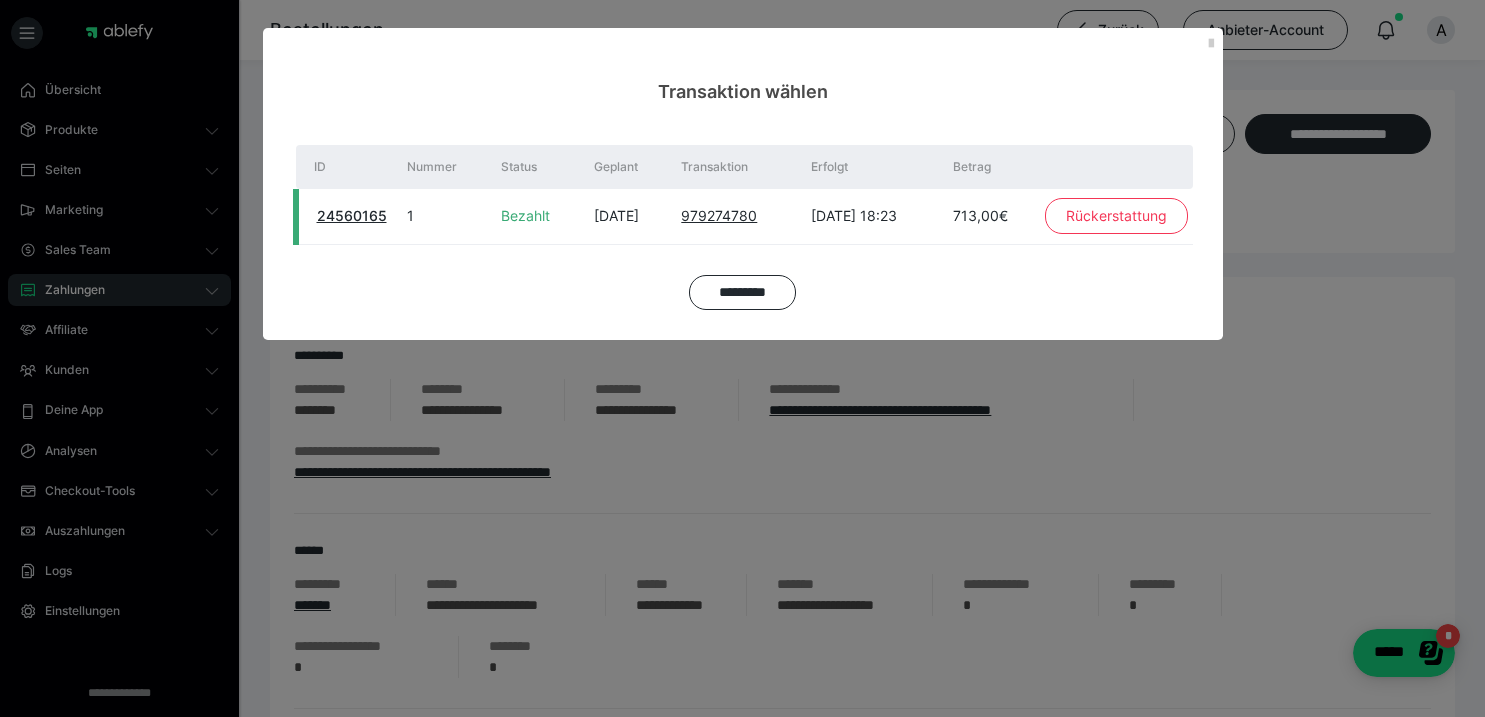 click on "Rückerstattung" at bounding box center (1116, 216) 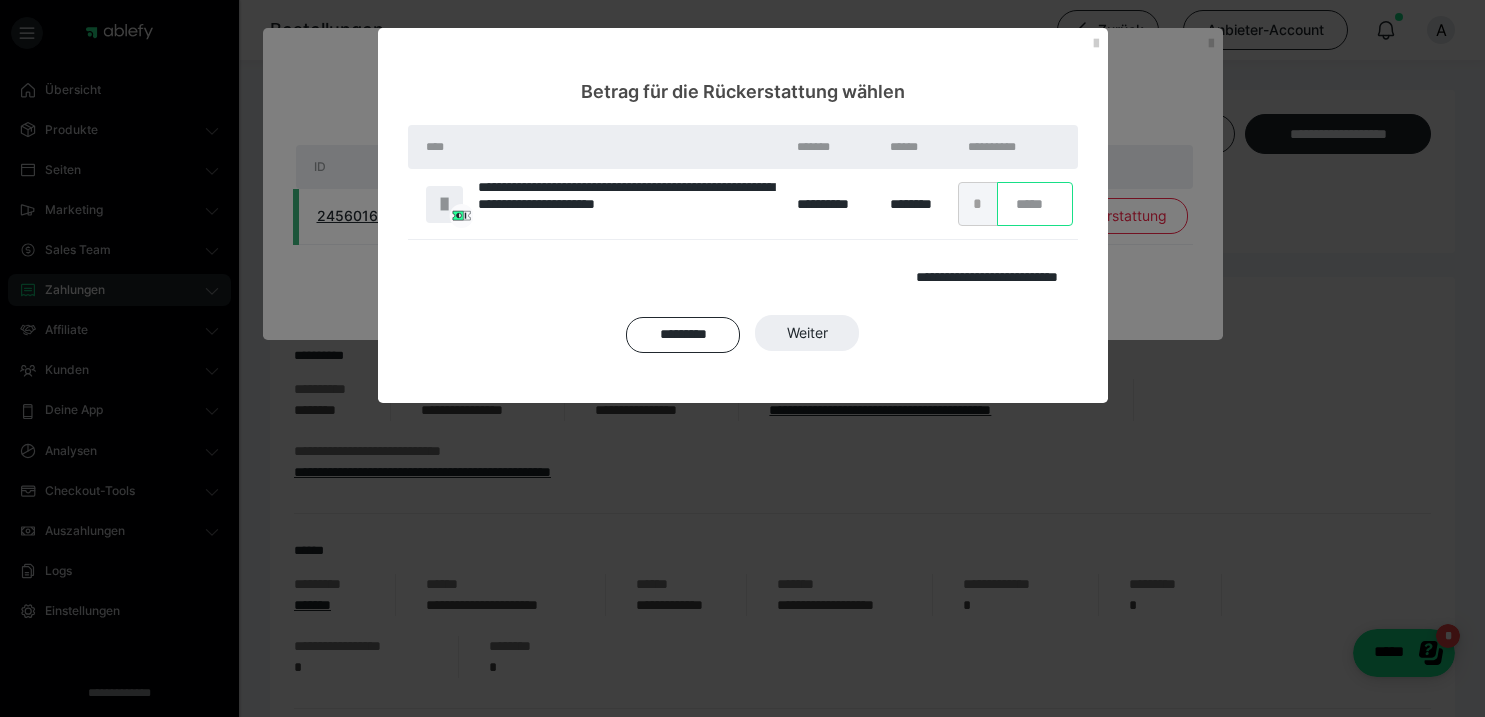 click on "*" at bounding box center [1035, 204] 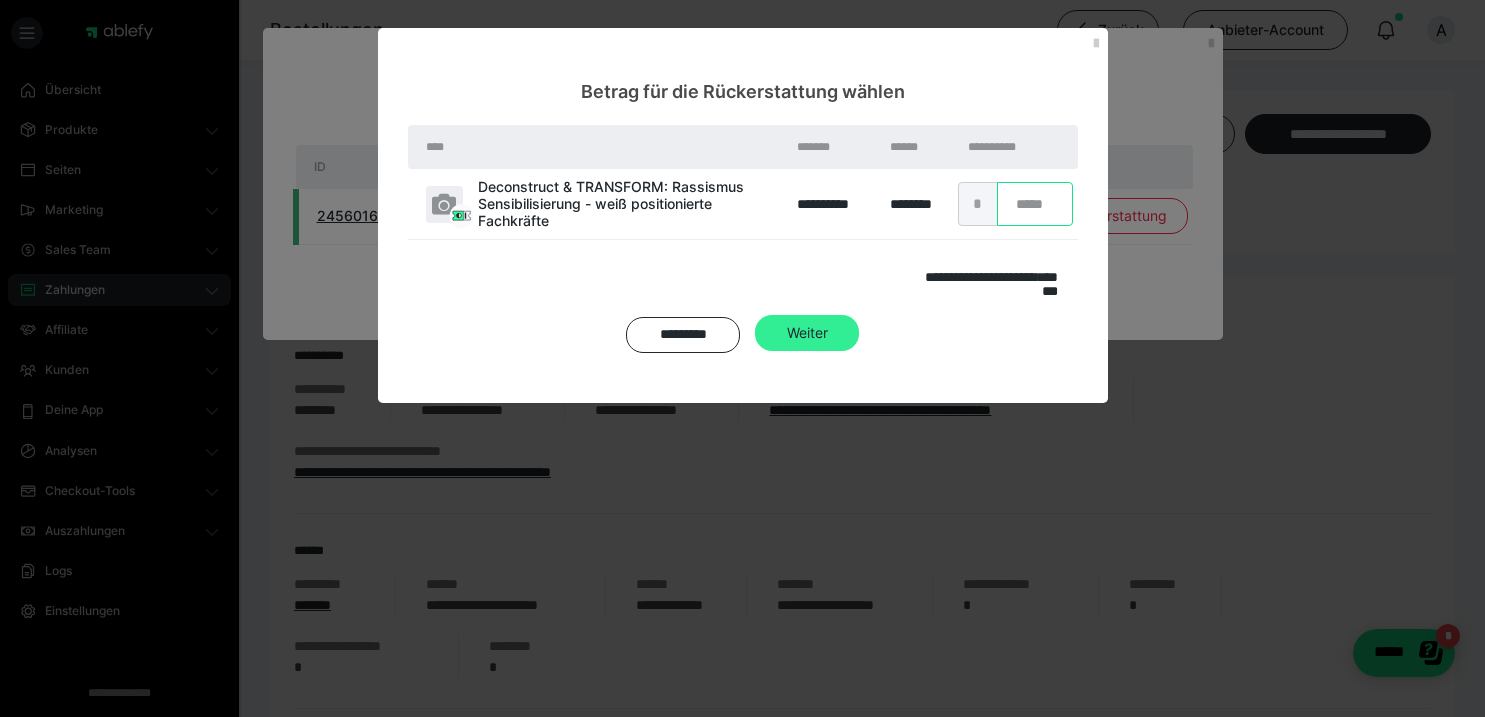 type on "***" 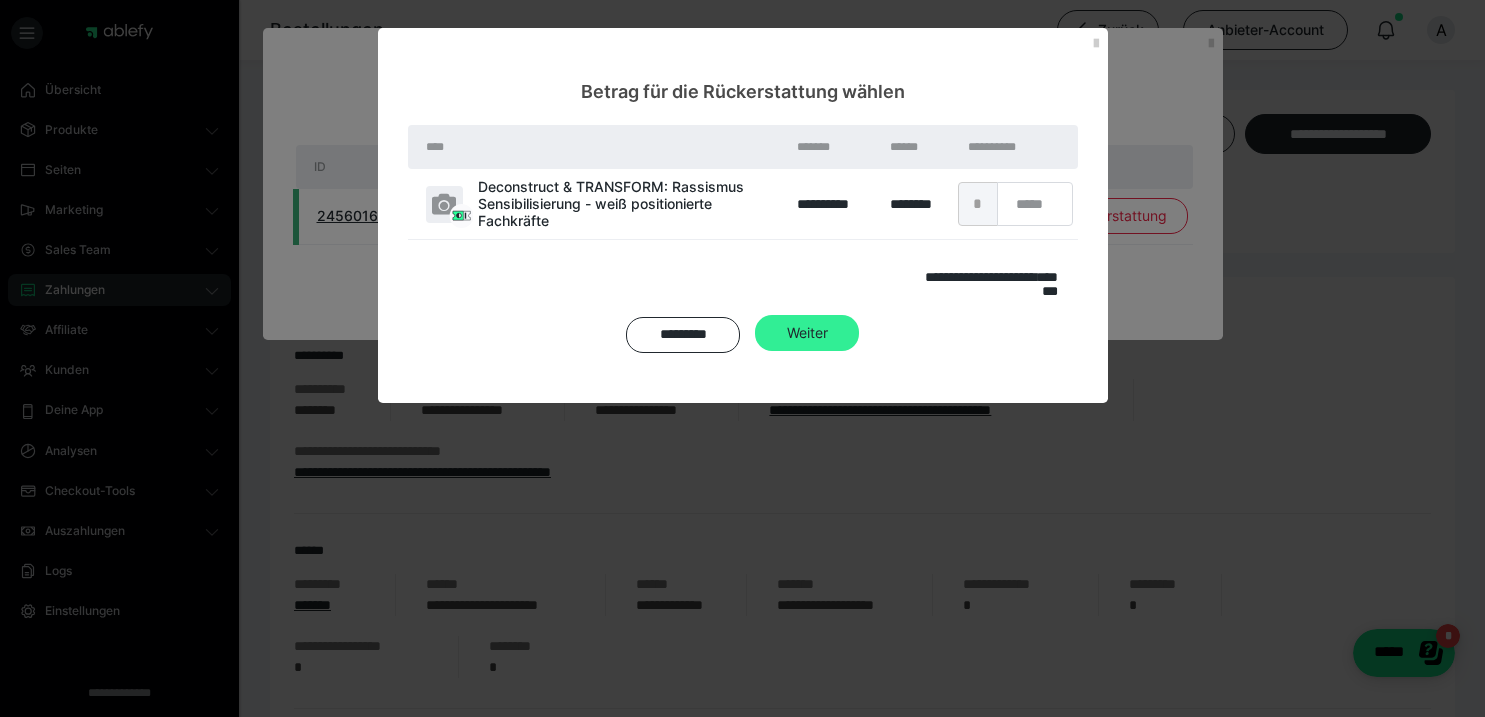 click on "Weiter" at bounding box center [807, 333] 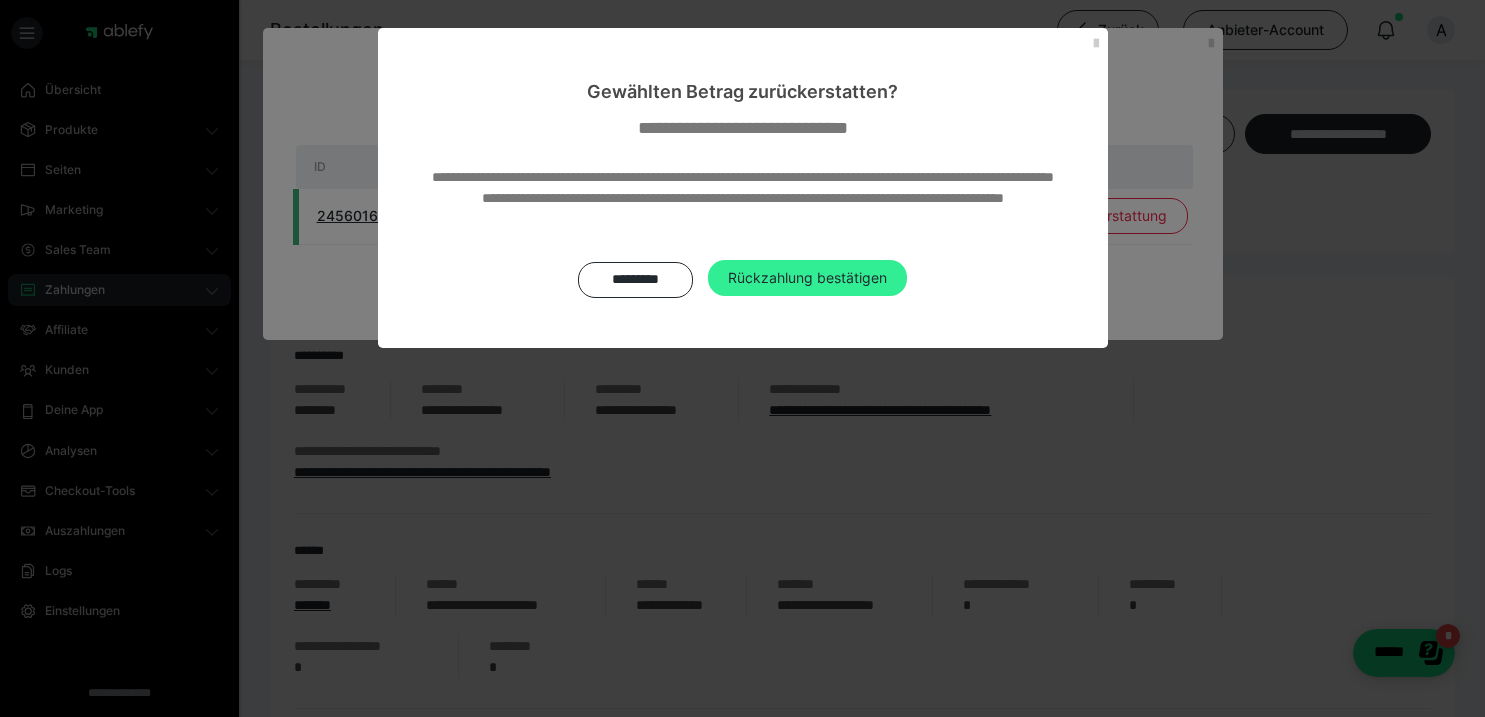 click on "Rückzahlung bestätigen" at bounding box center (807, 278) 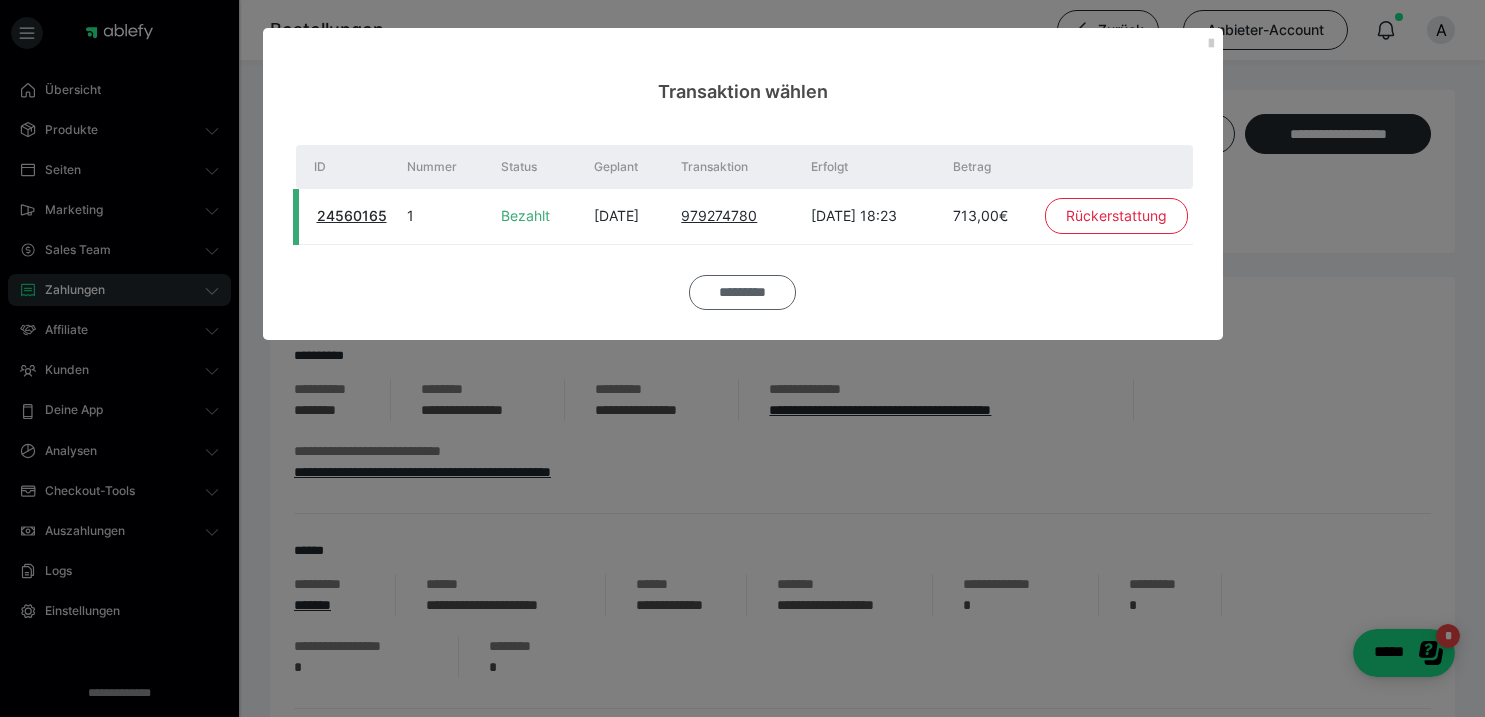 click on "*********" at bounding box center (742, 293) 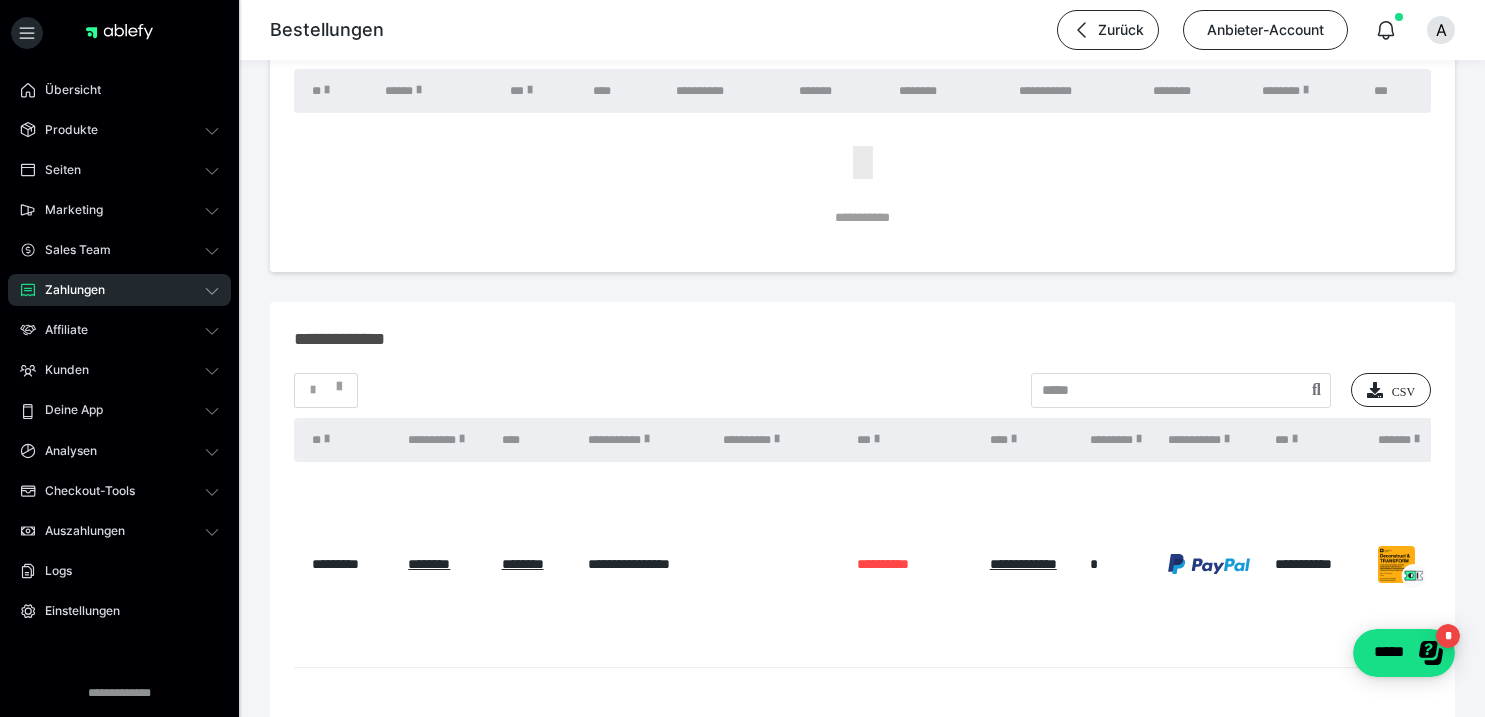 scroll, scrollTop: 2045, scrollLeft: 0, axis: vertical 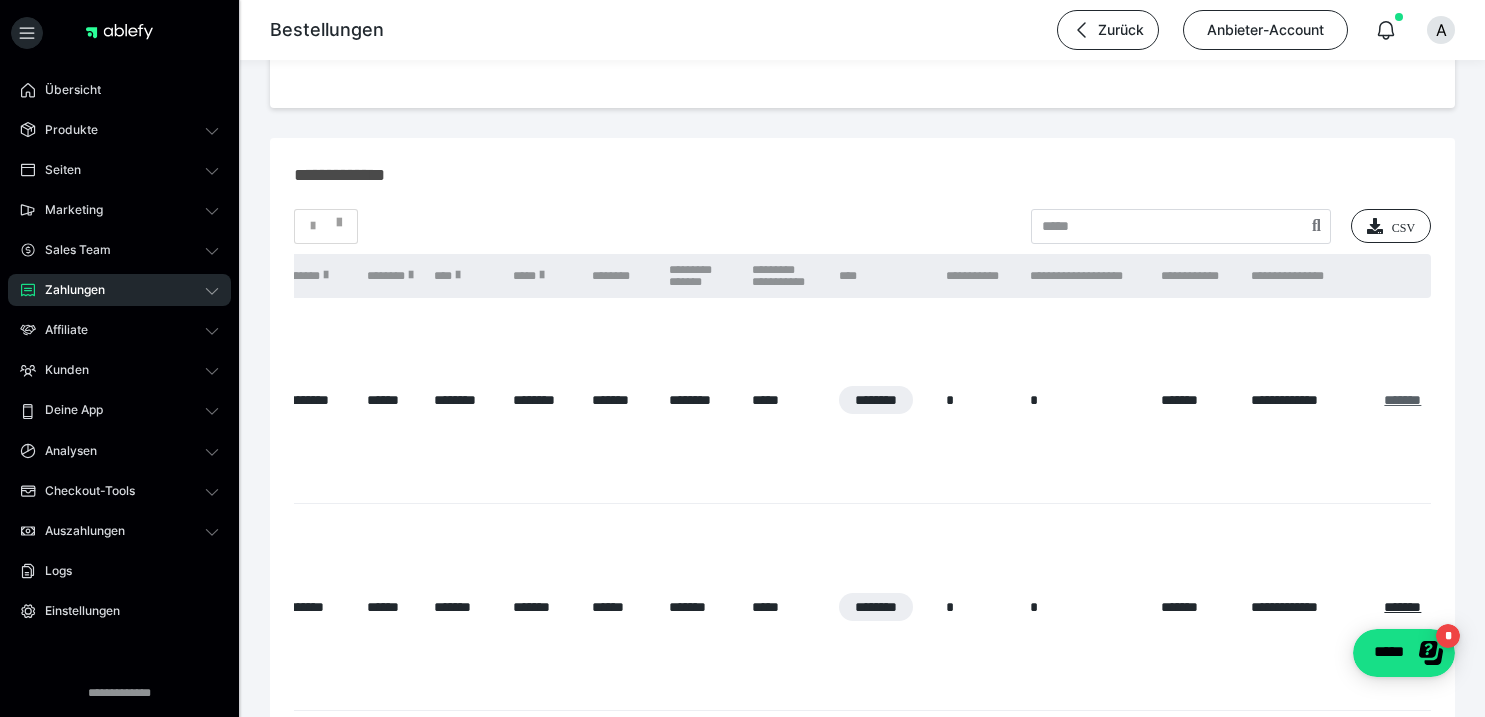 click on "*******" at bounding box center [1402, 400] 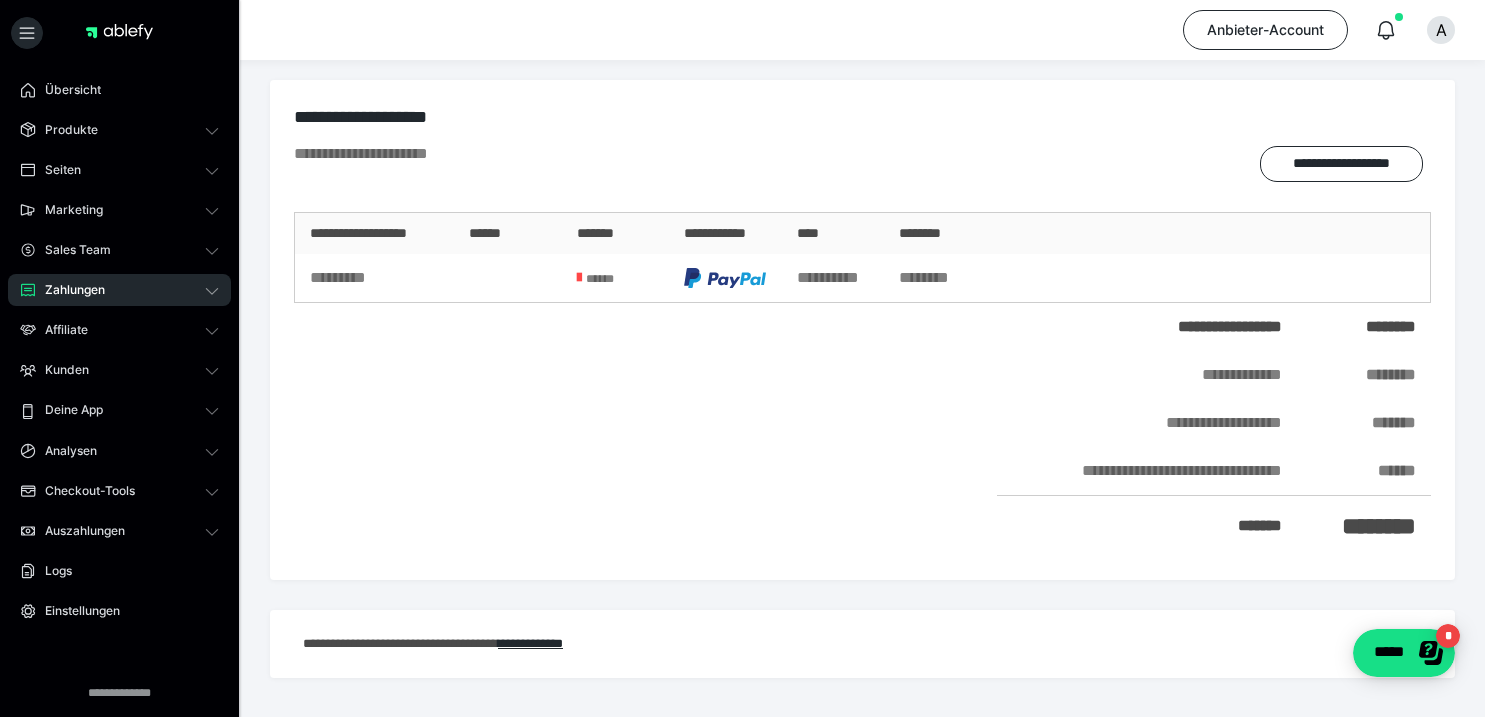 scroll, scrollTop: 0, scrollLeft: 0, axis: both 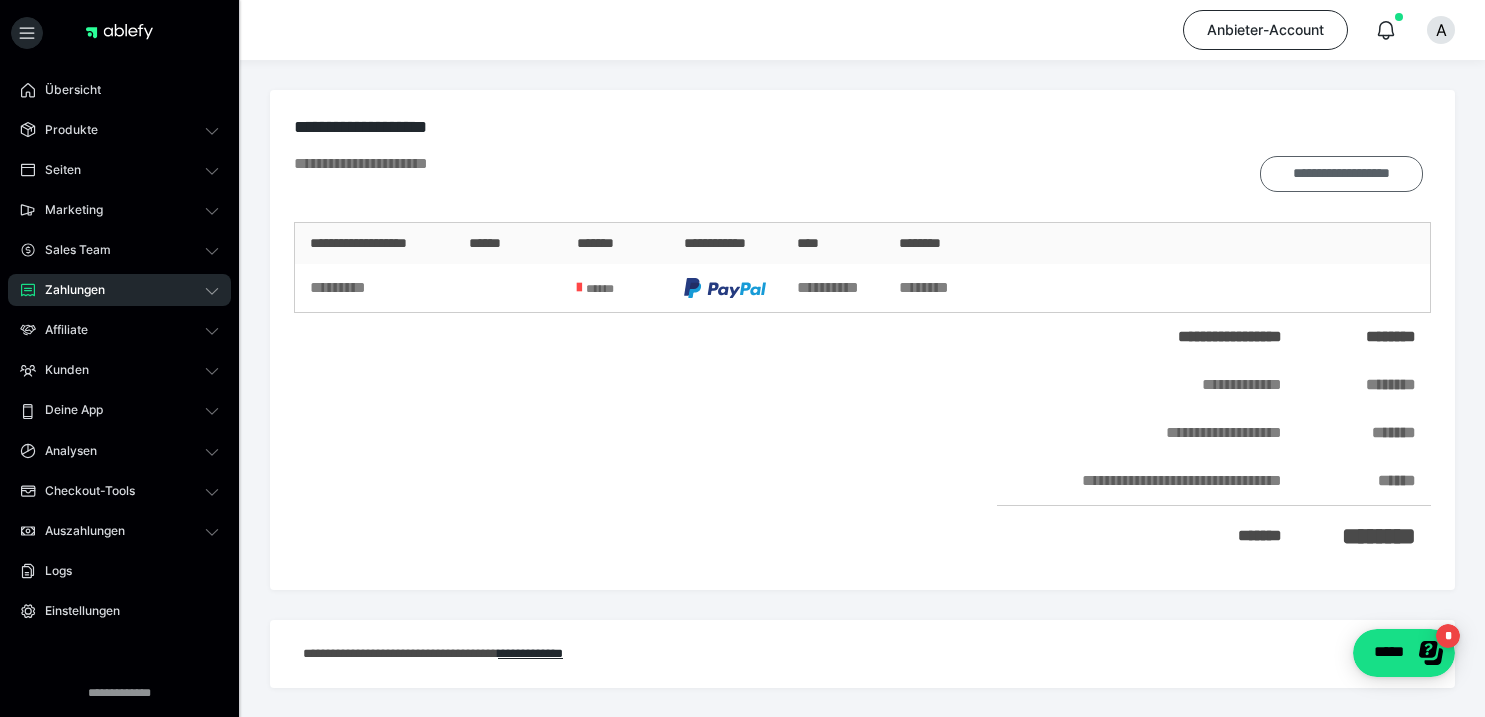 click on "**********" at bounding box center (1341, 174) 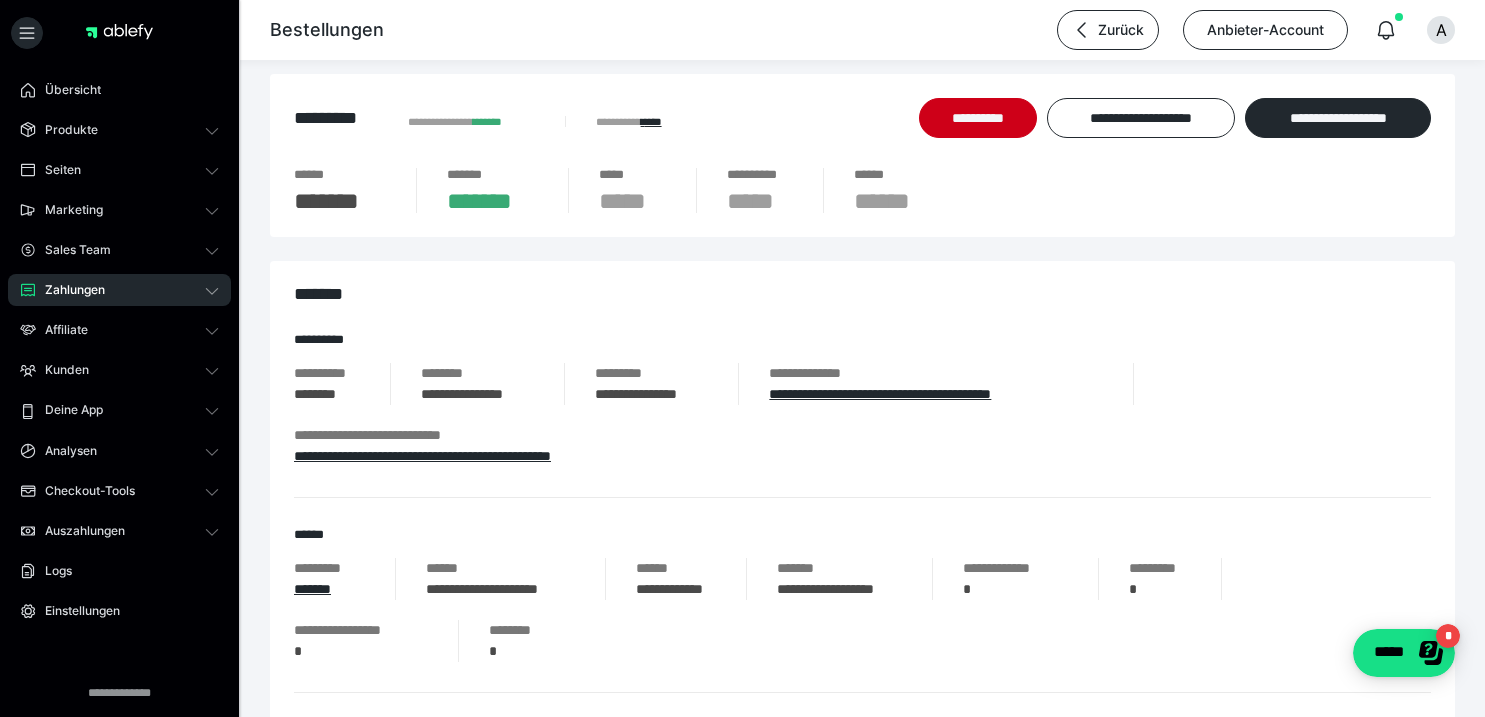 scroll, scrollTop: 17, scrollLeft: 0, axis: vertical 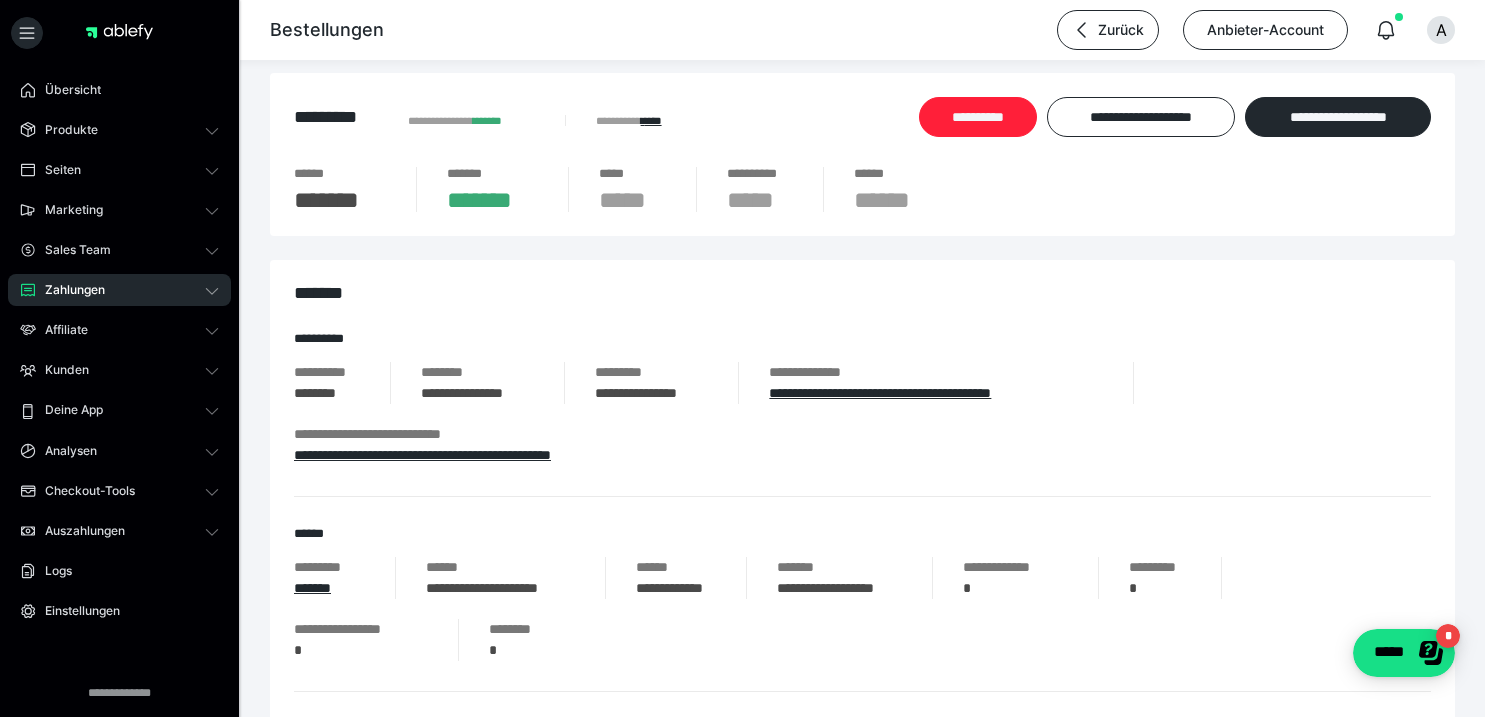 click on "**********" at bounding box center (978, 117) 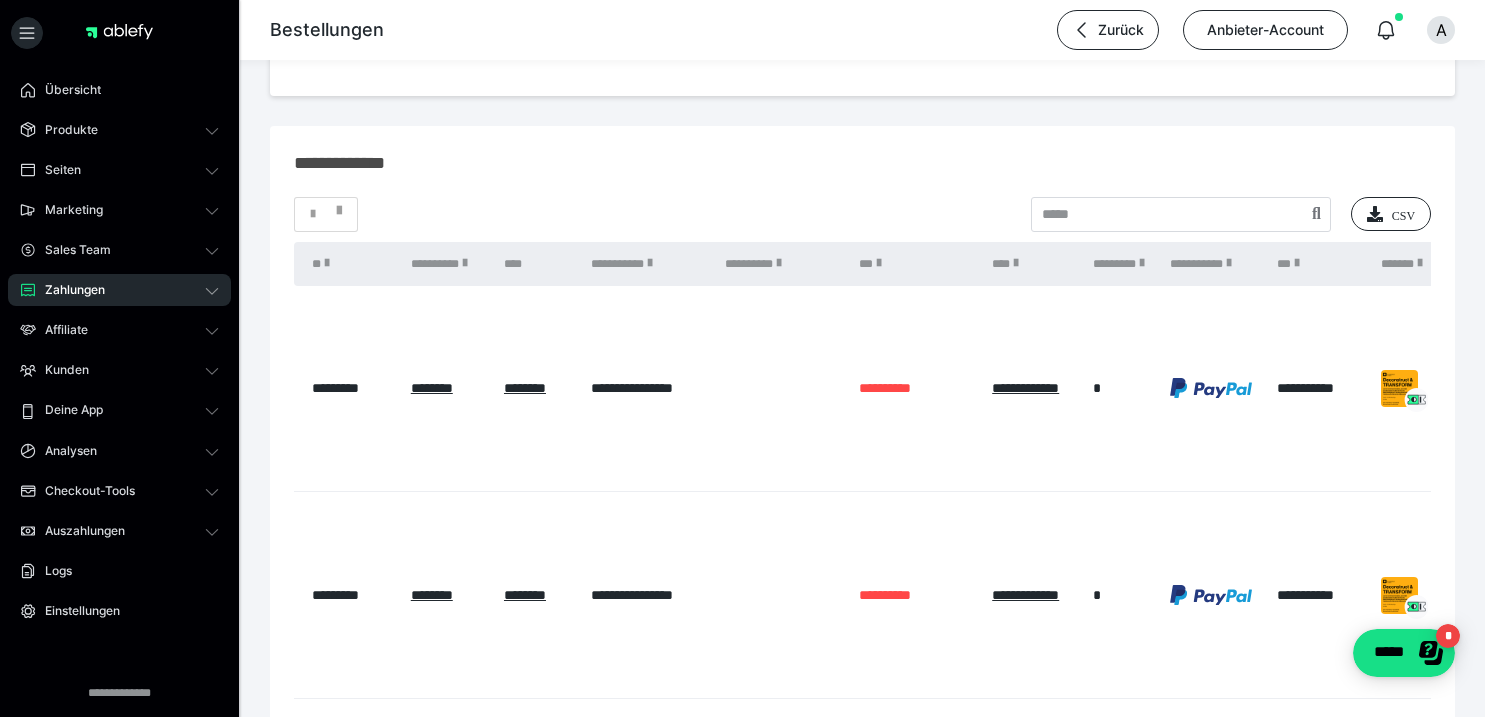scroll, scrollTop: 2232, scrollLeft: 0, axis: vertical 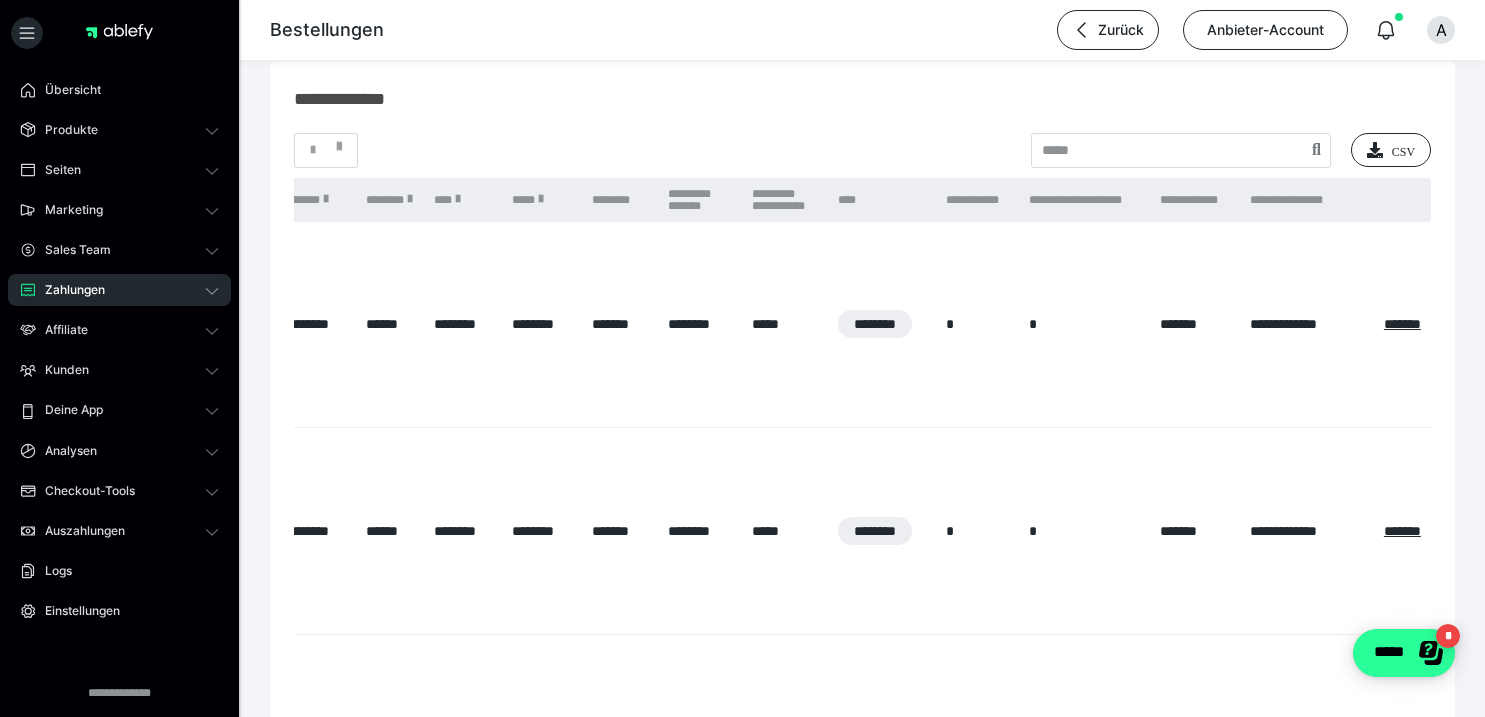 click on "*****" 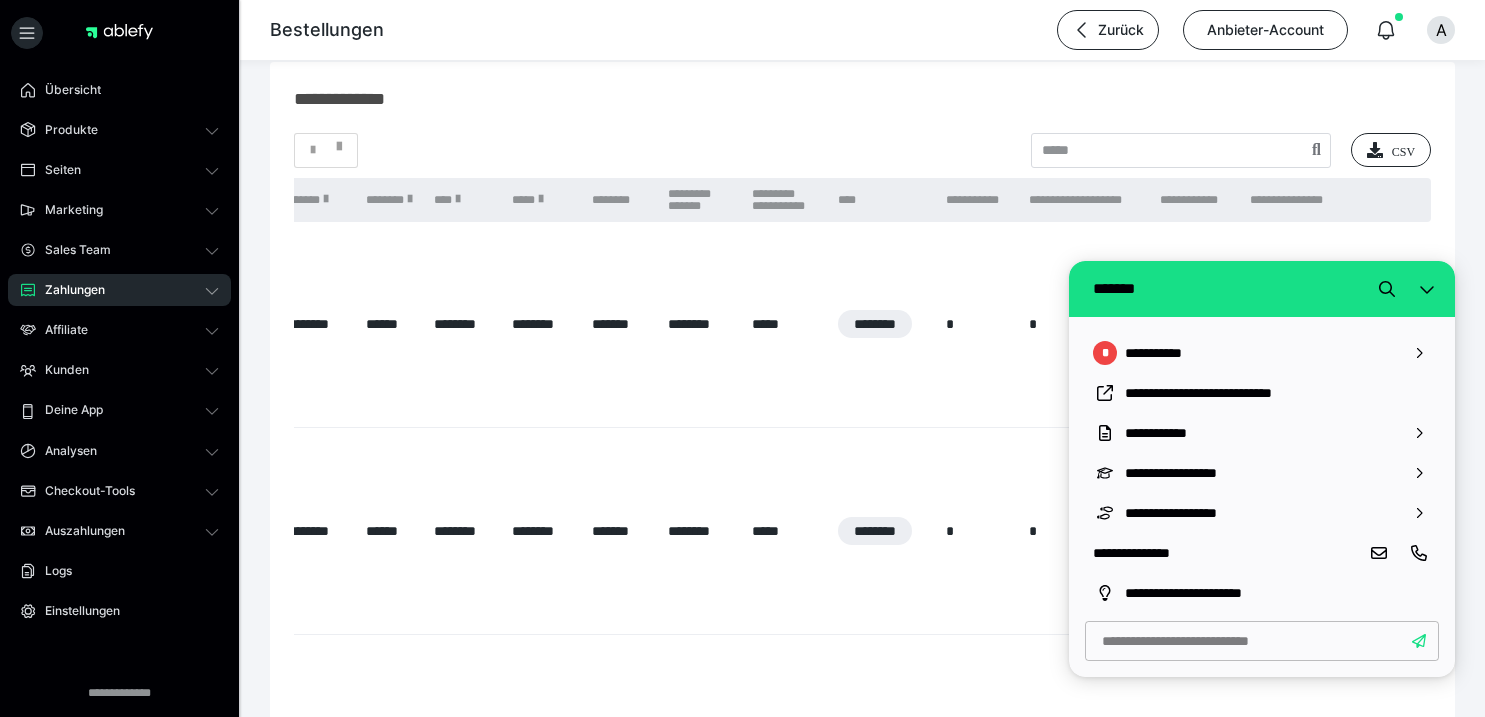 click on "*" at bounding box center [978, 531] 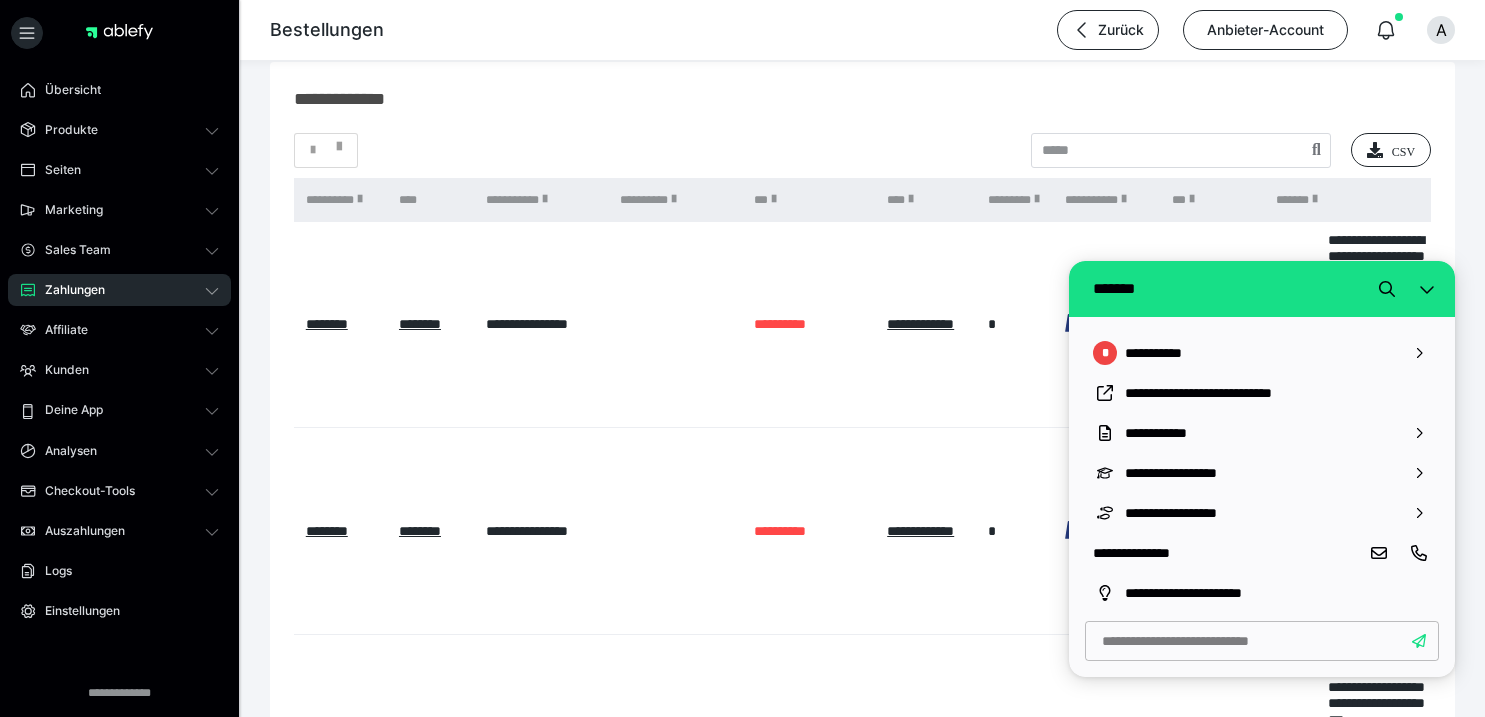 scroll, scrollTop: 0, scrollLeft: 0, axis: both 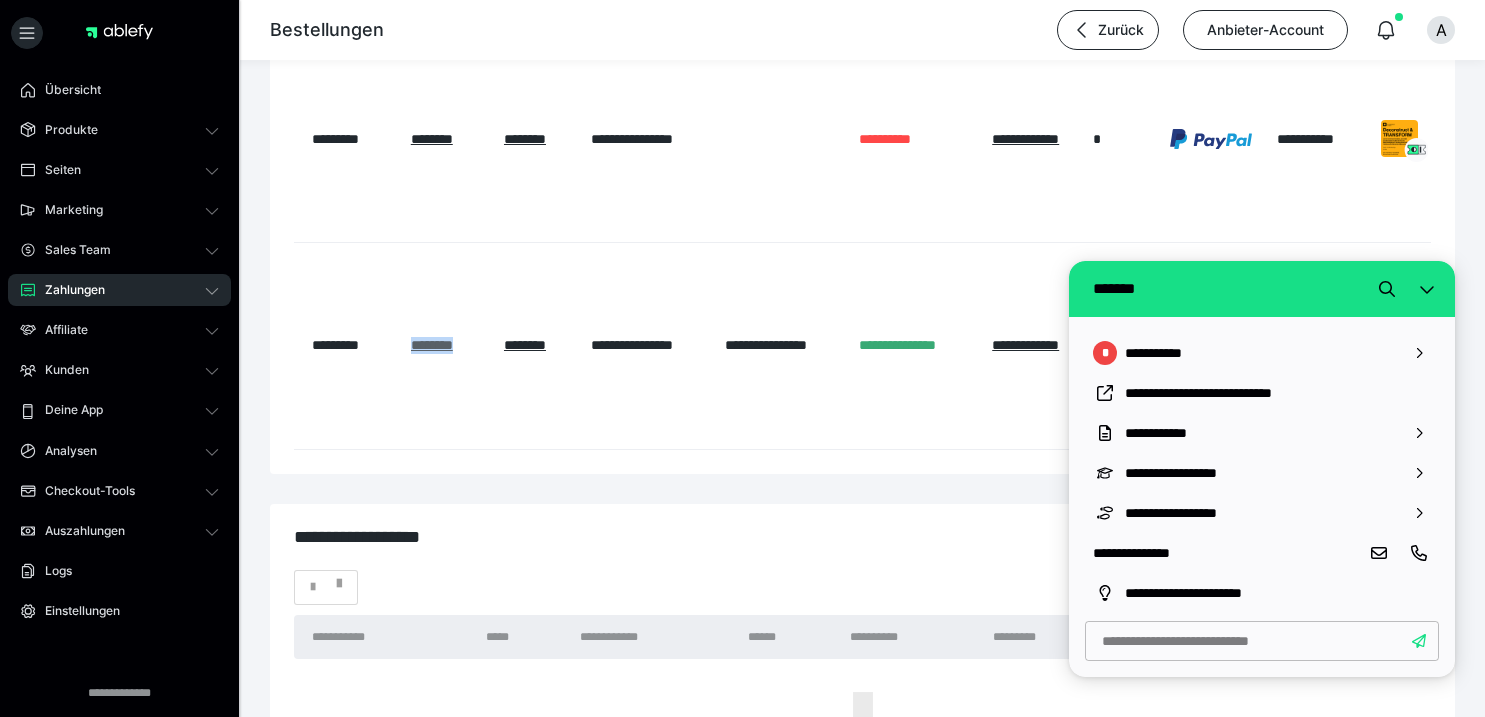 drag, startPoint x: 477, startPoint y: 351, endPoint x: 412, endPoint y: 348, distance: 65.06919 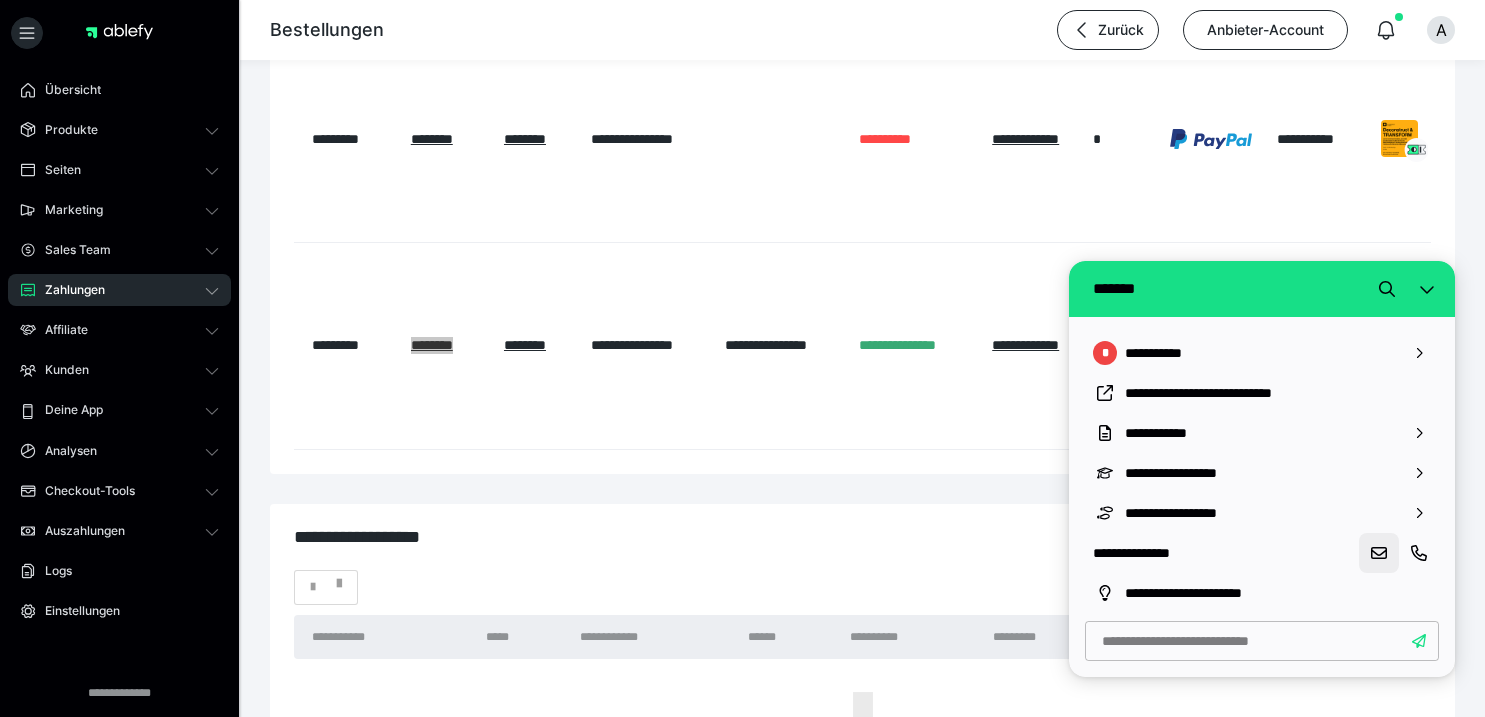 click 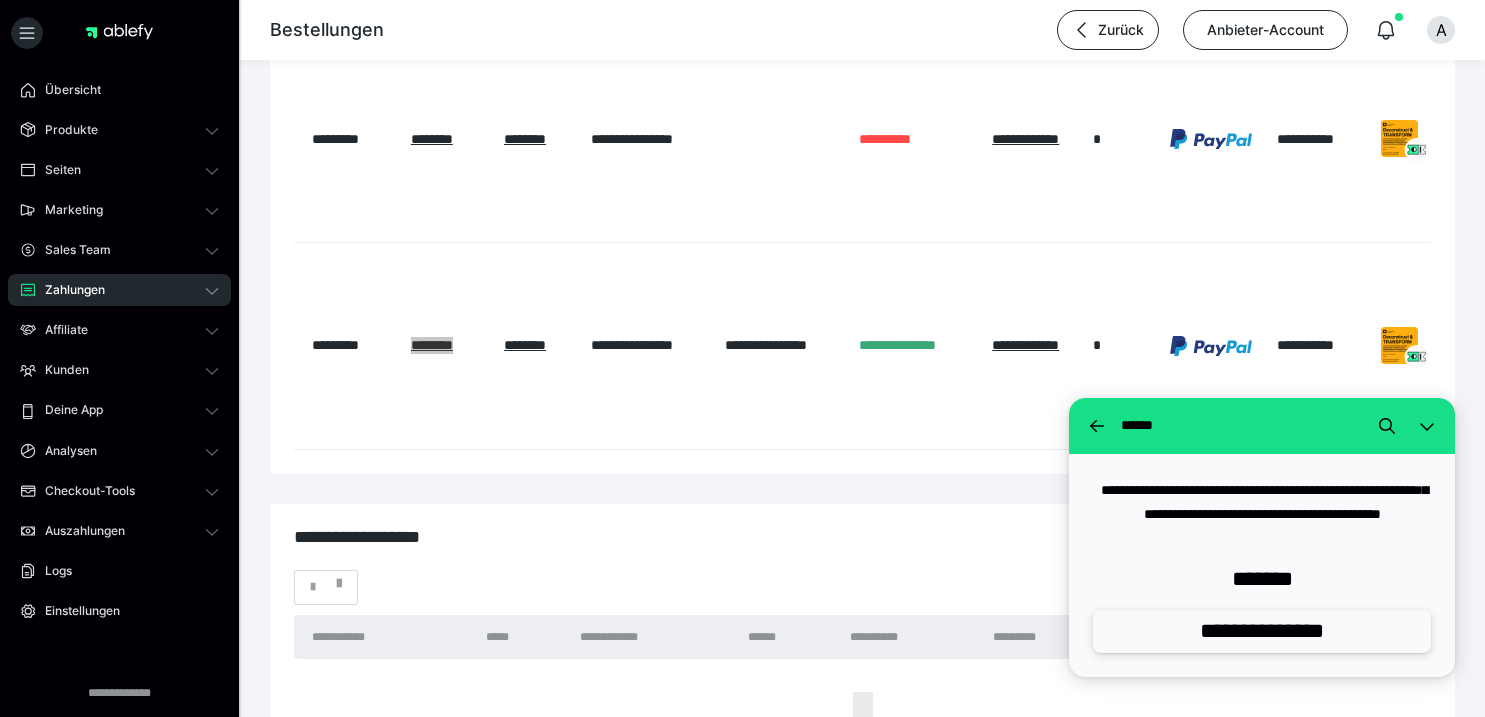 click on "**********" at bounding box center [1262, 631] 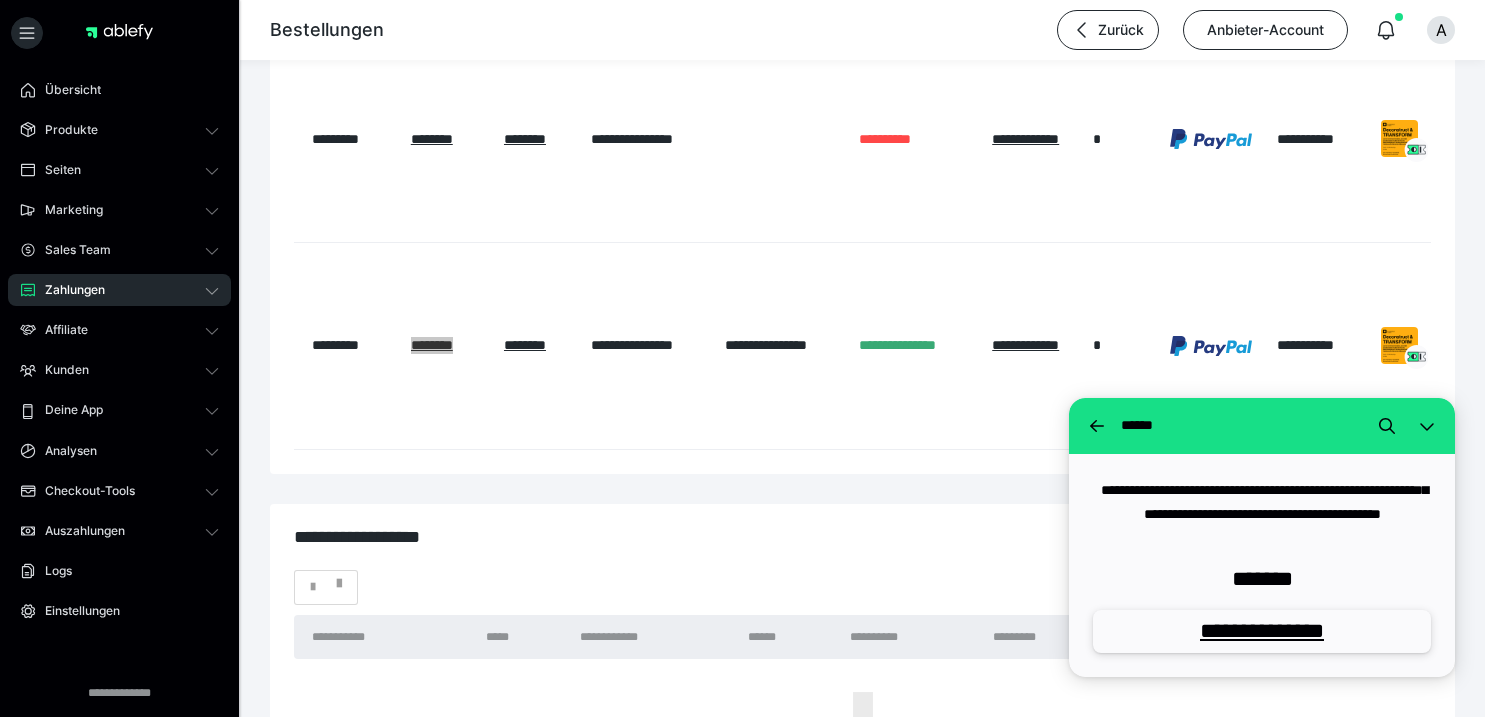 click on "*******" at bounding box center (1262, 579) 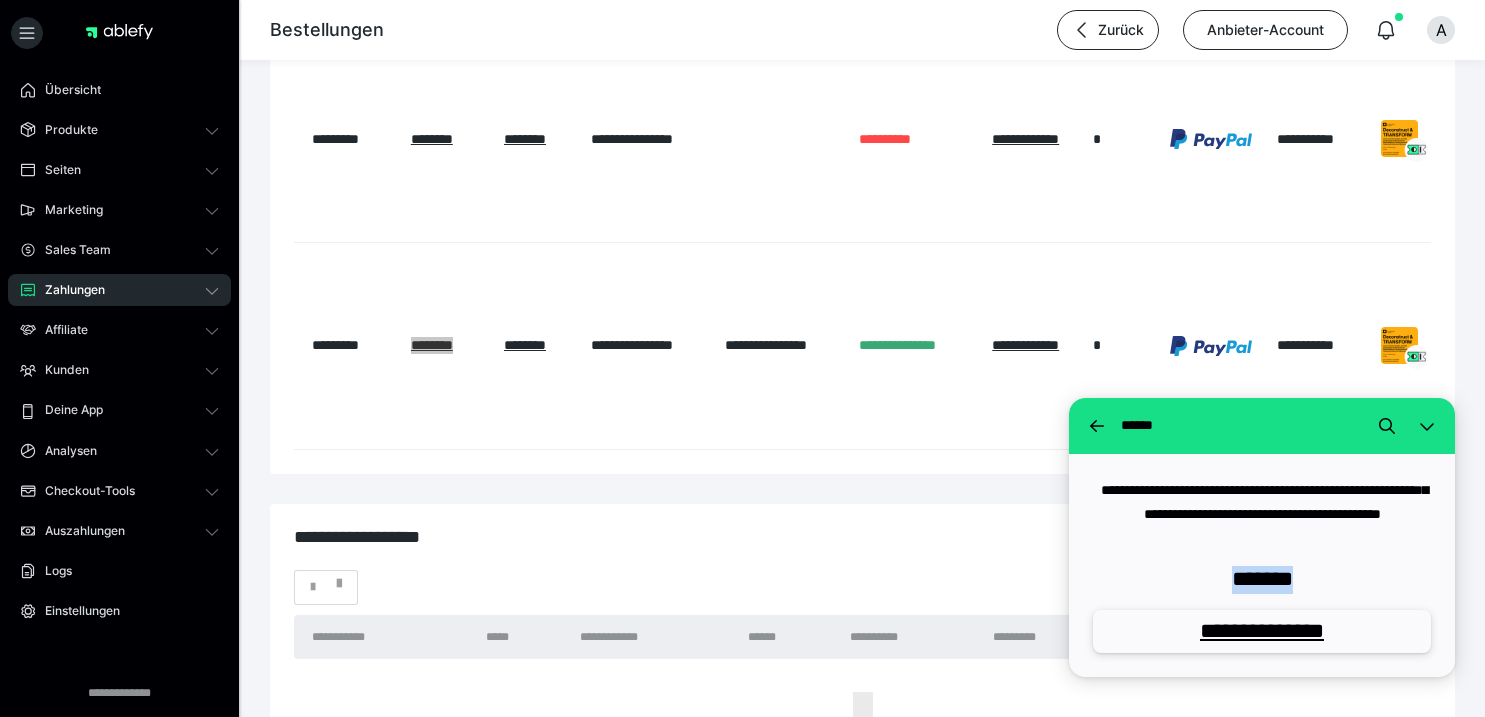 click on "*******" at bounding box center (1262, 579) 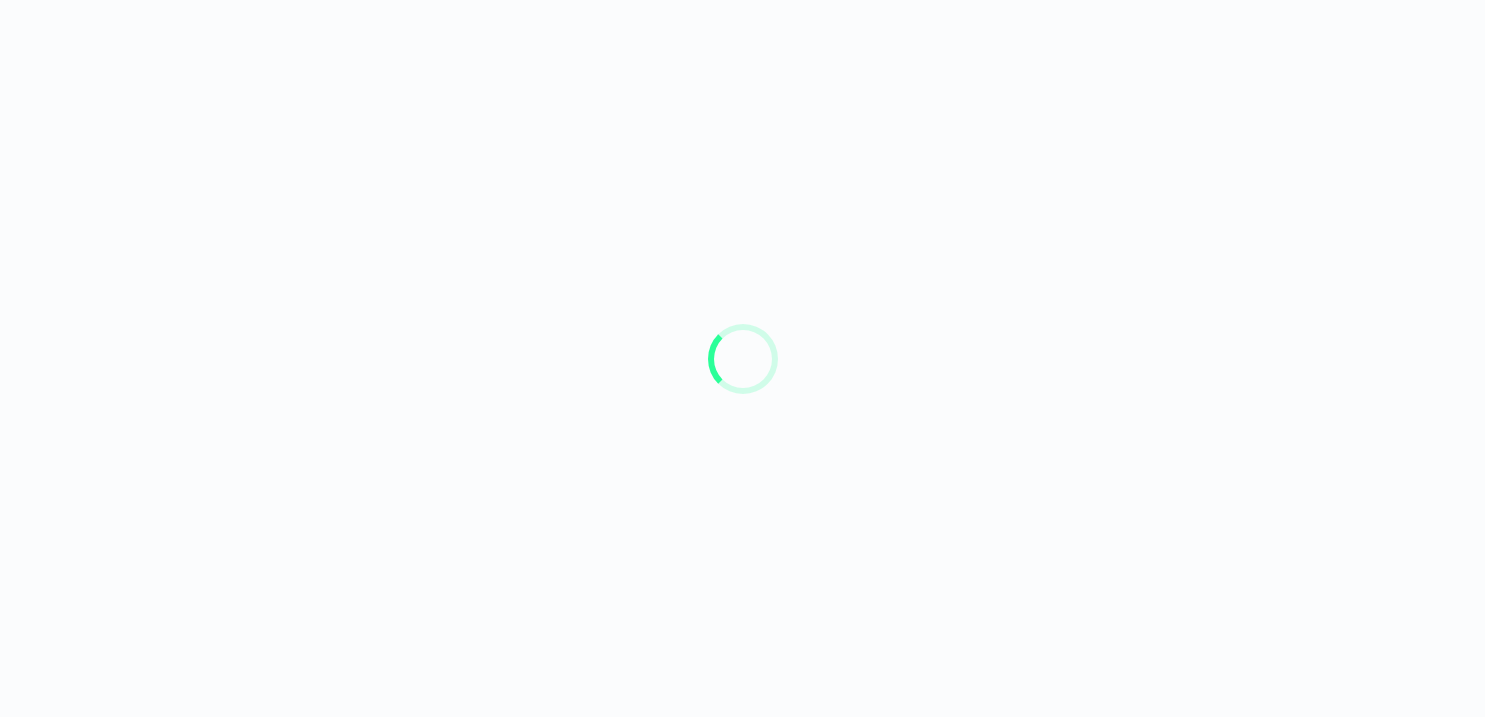 scroll, scrollTop: 0, scrollLeft: 0, axis: both 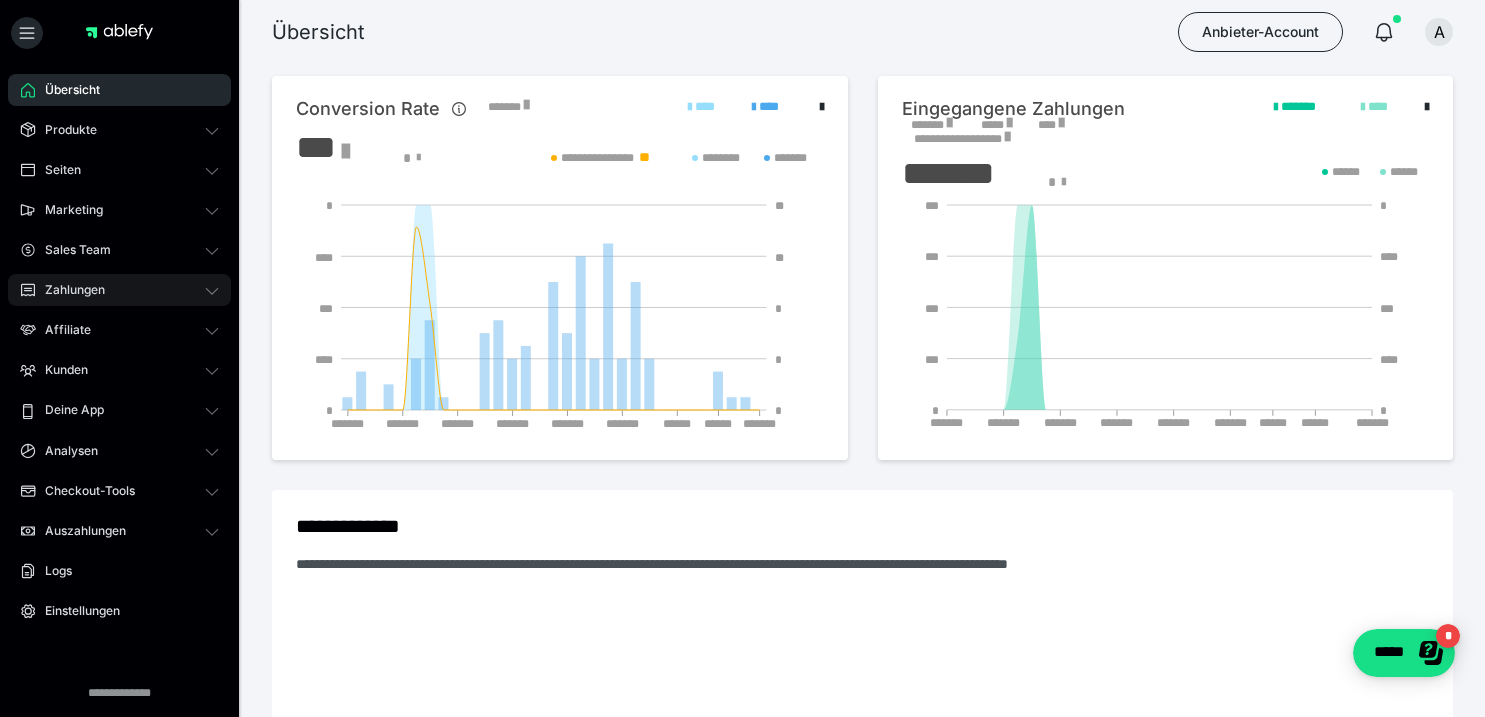 click on "Zahlungen" at bounding box center (68, 290) 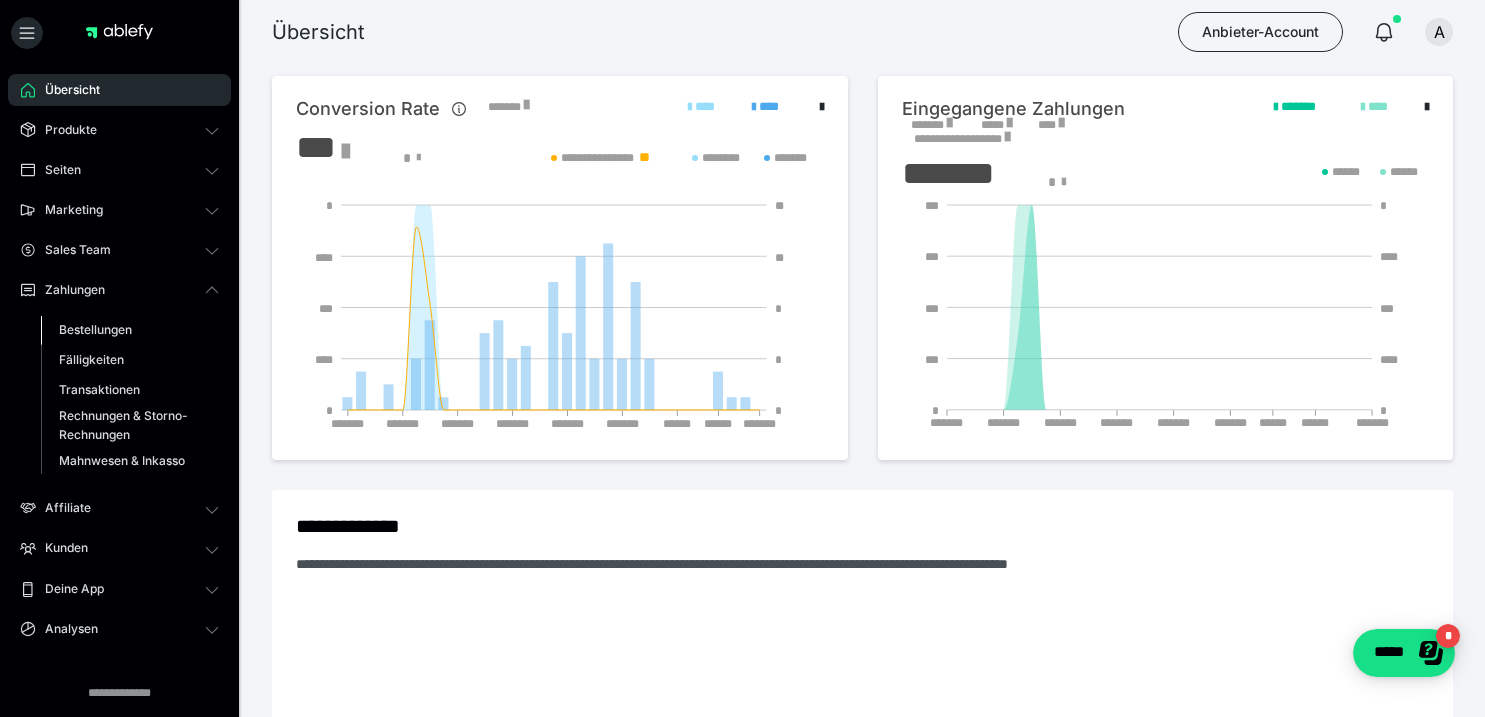click on "Bestellungen" at bounding box center [95, 329] 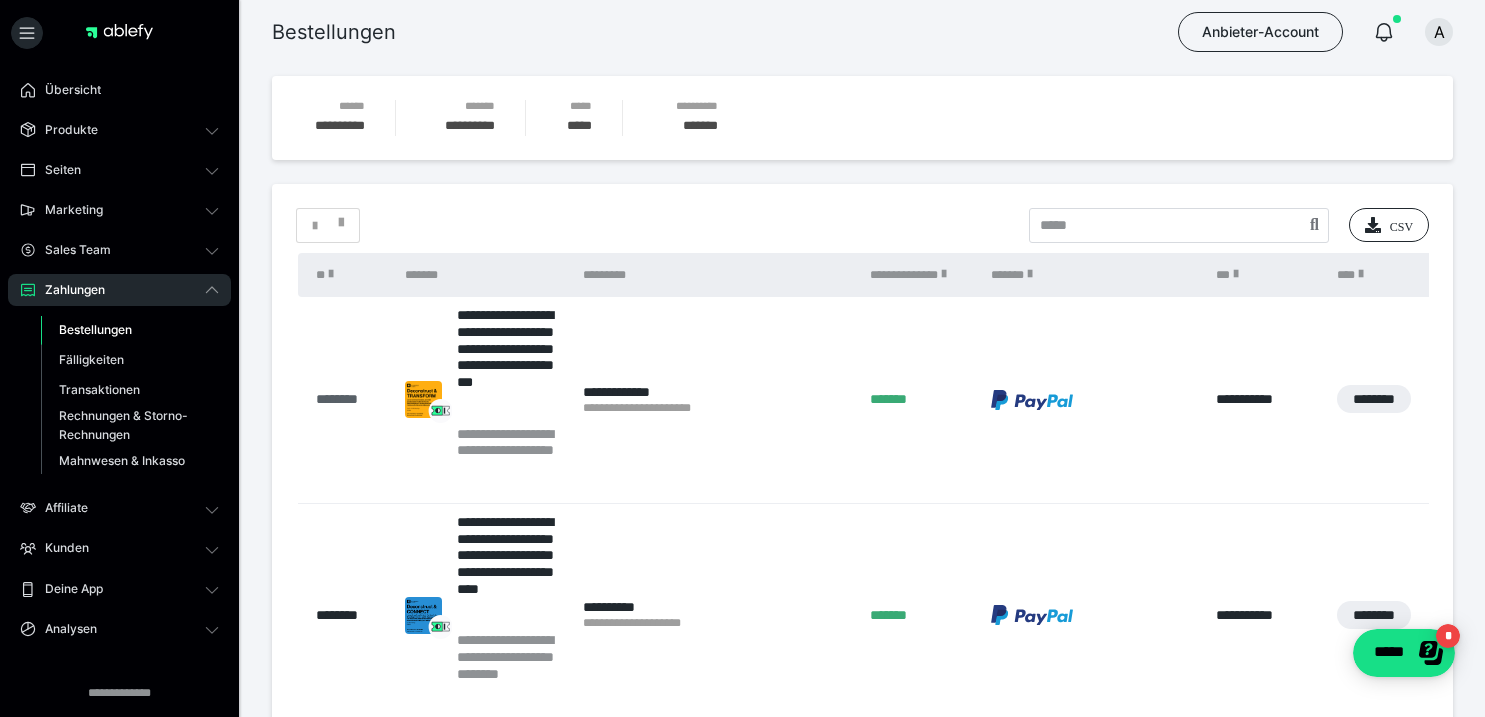 click on "********" at bounding box center (351, 399) 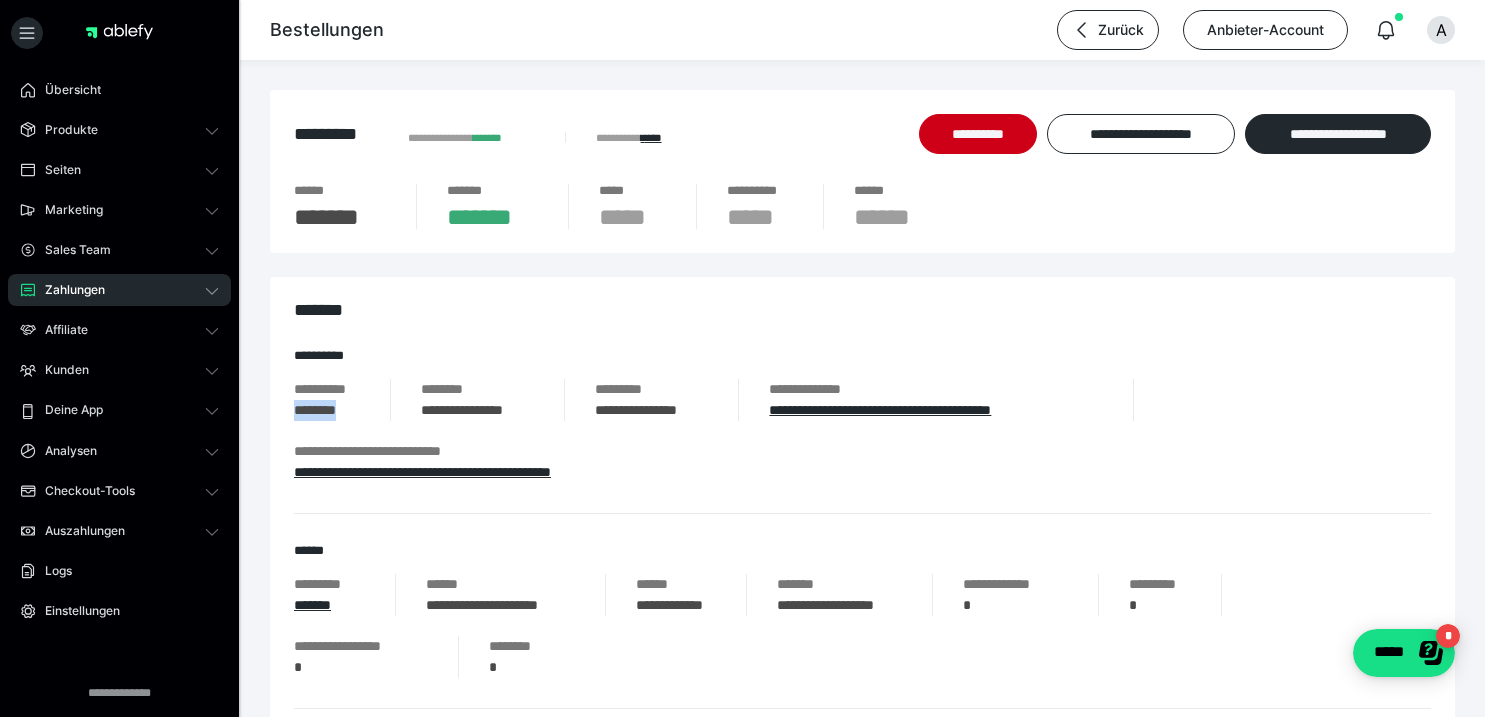 drag, startPoint x: 358, startPoint y: 413, endPoint x: 294, endPoint y: 412, distance: 64.00781 